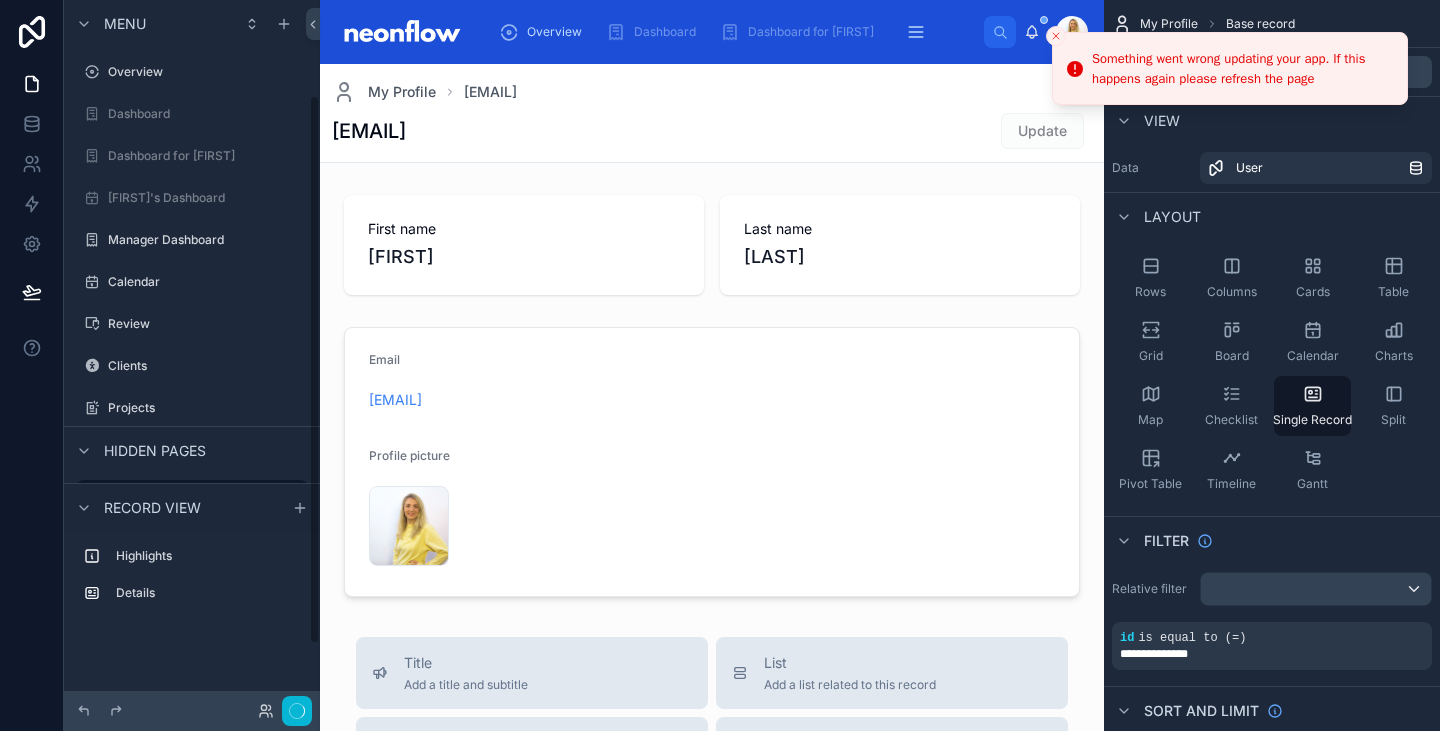 scroll, scrollTop: 0, scrollLeft: 0, axis: both 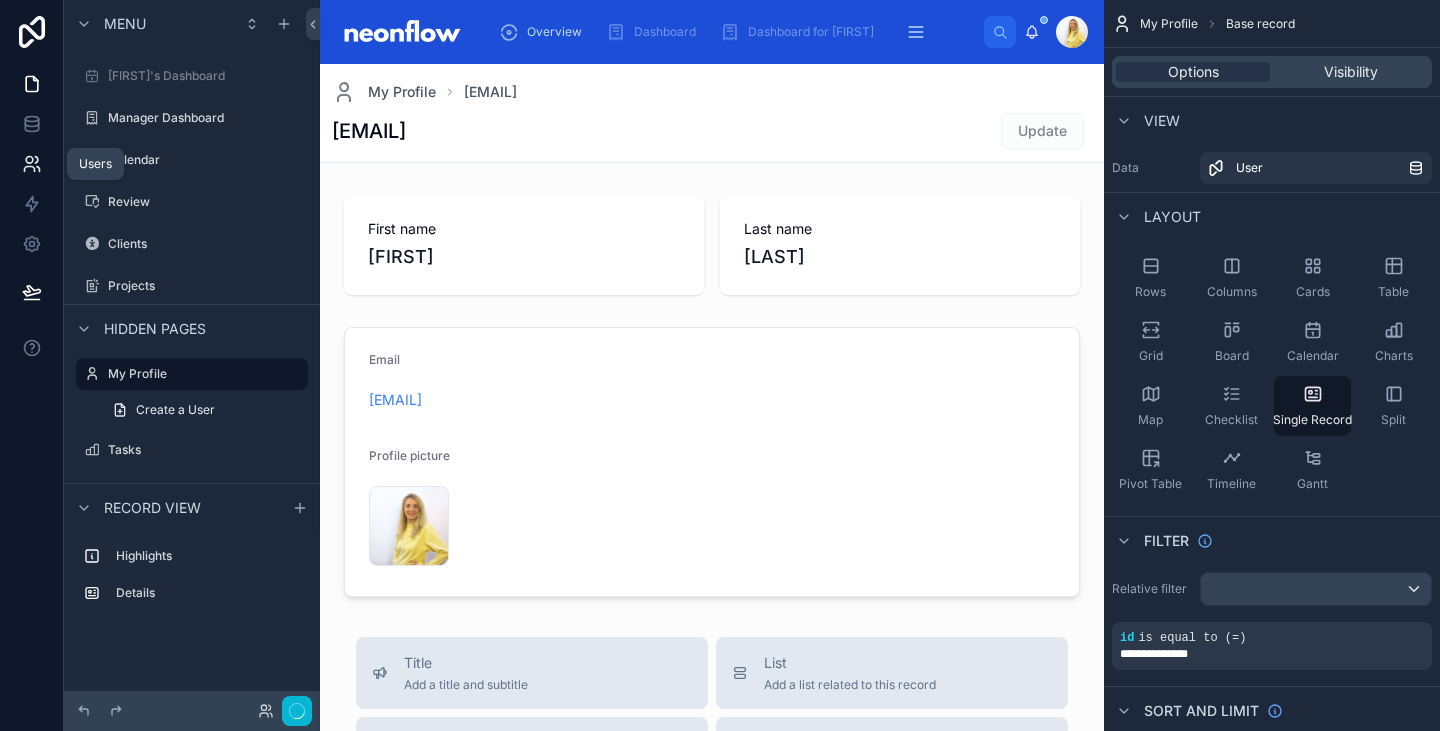 click at bounding box center [31, 164] 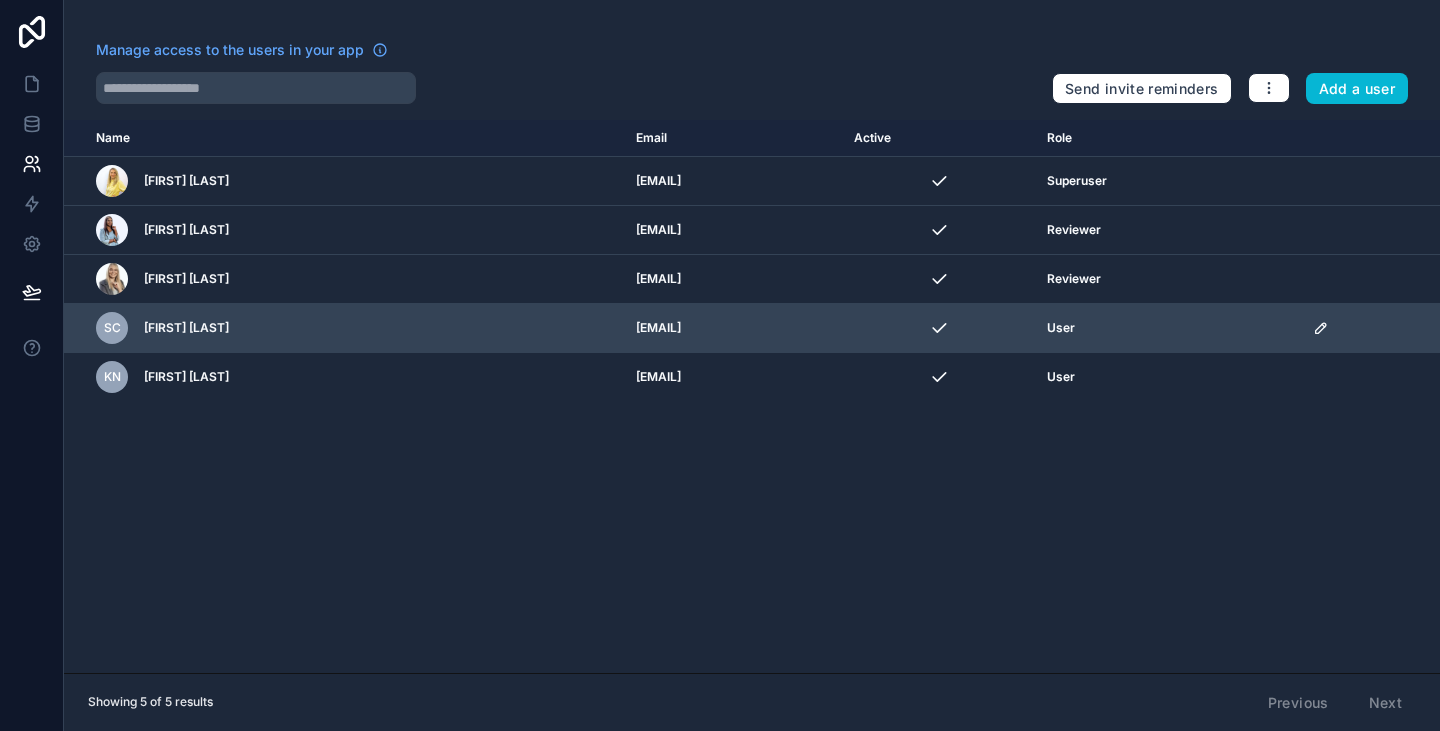 click 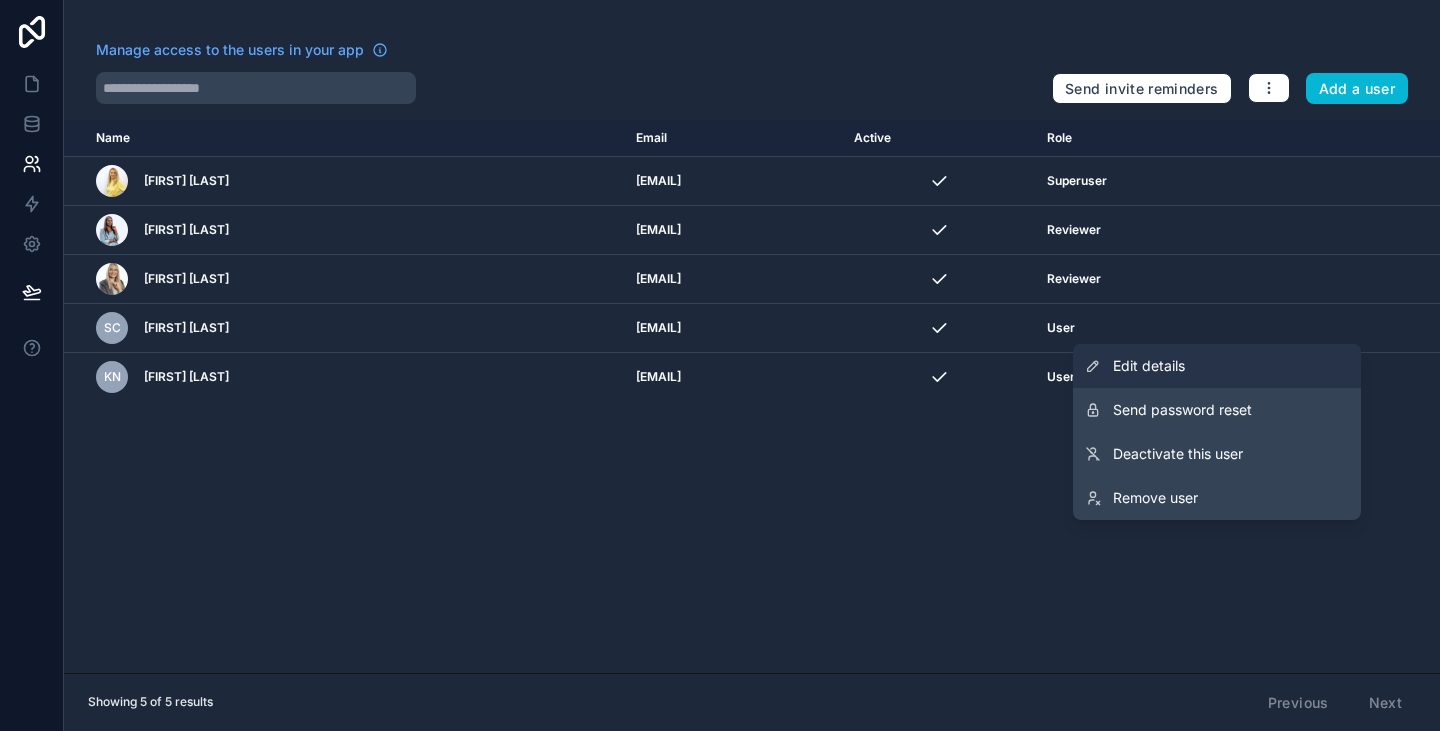 click on "Edit details" at bounding box center (1217, 366) 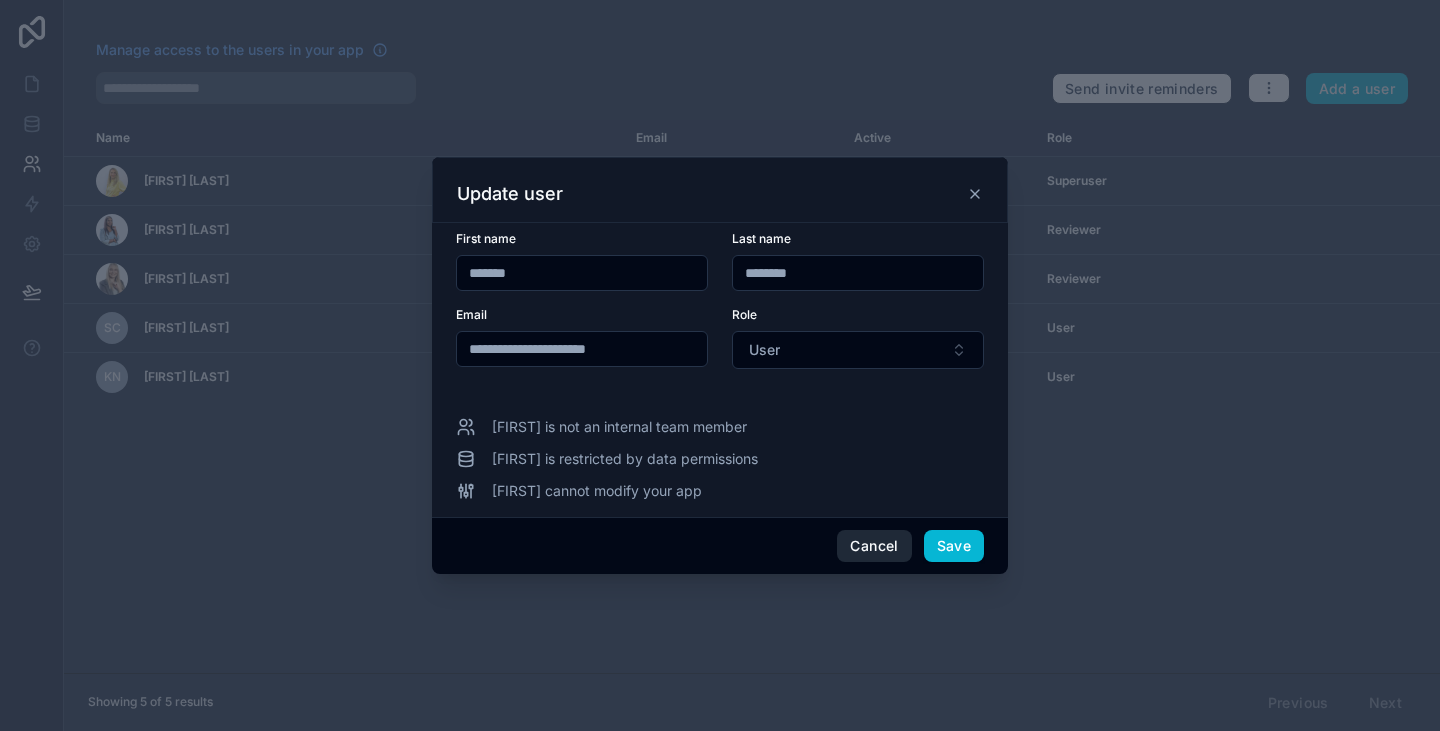 click on "Cancel" at bounding box center [874, 546] 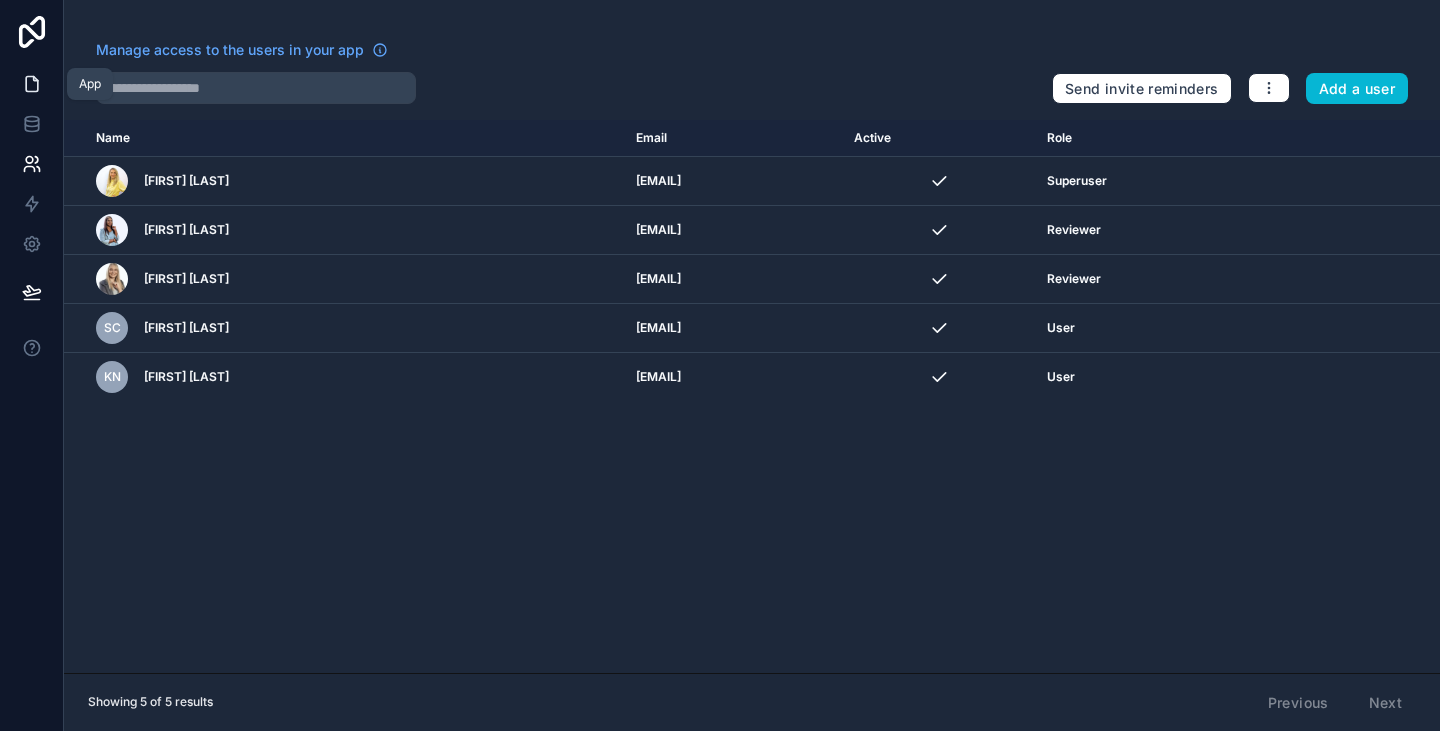 click 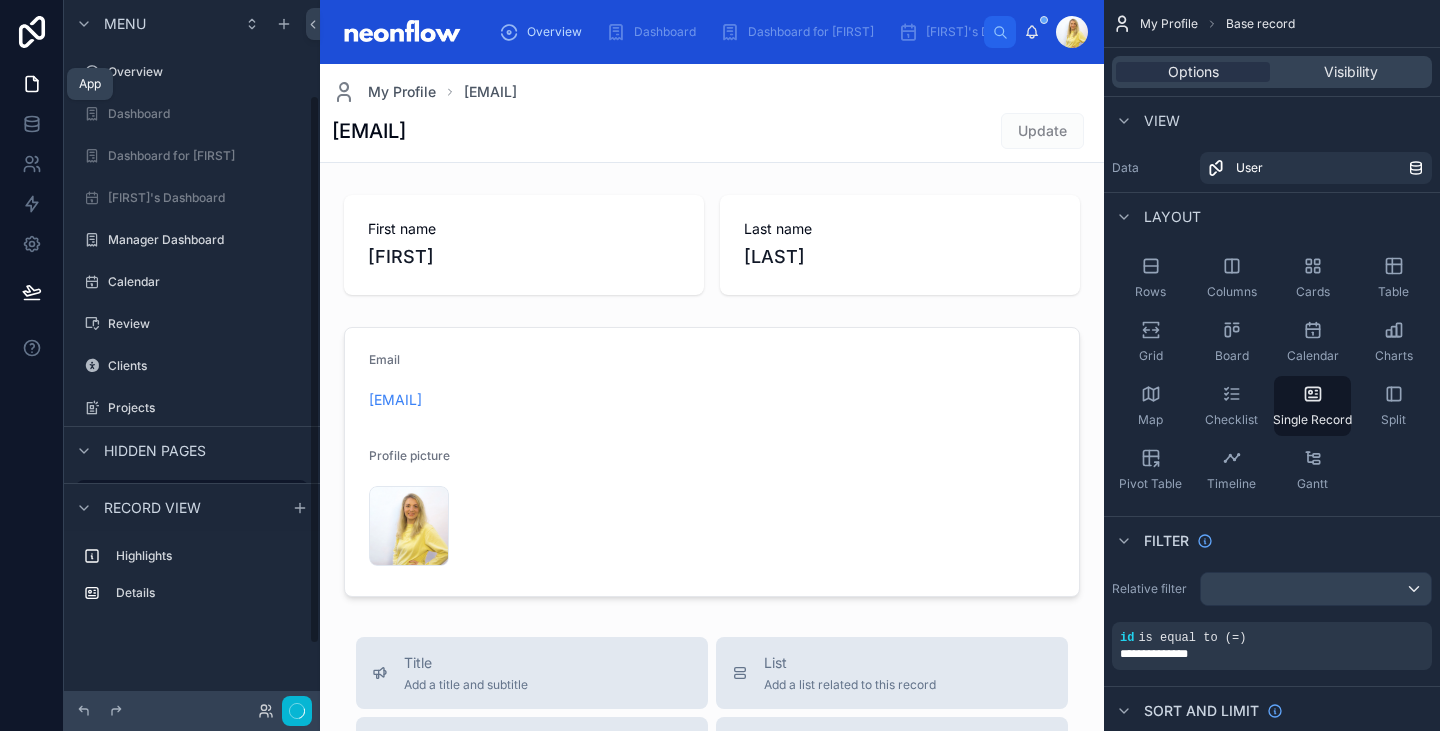 scroll, scrollTop: 122, scrollLeft: 0, axis: vertical 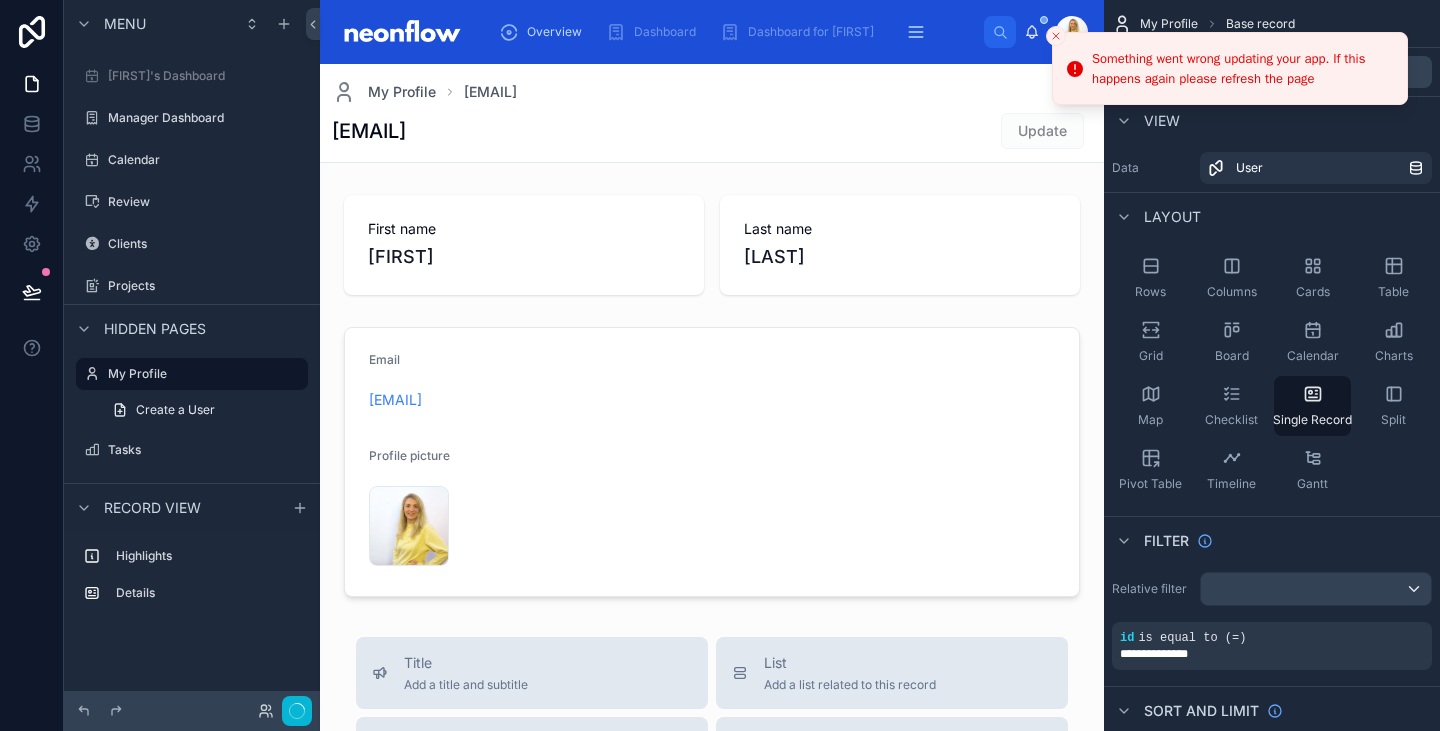click at bounding box center [1056, 36] 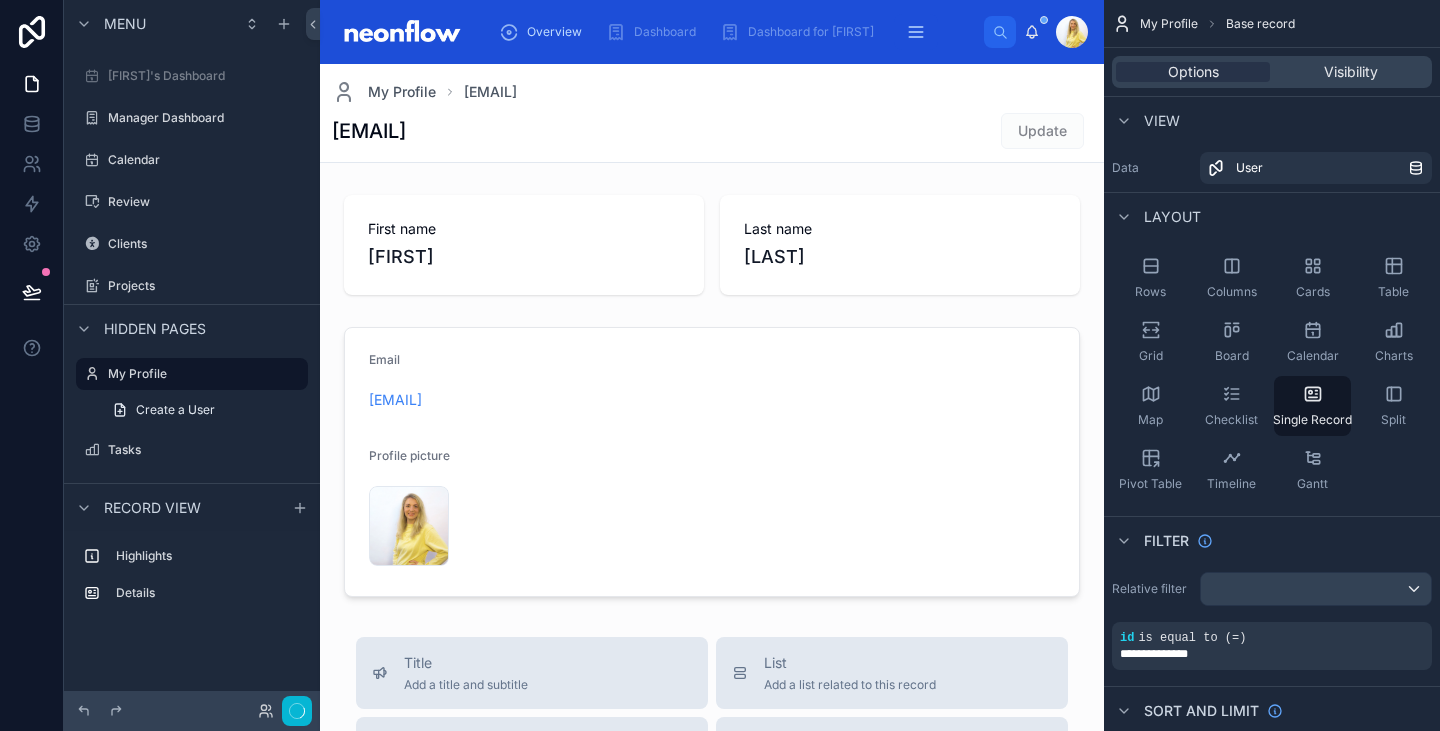 click at bounding box center (1072, 32) 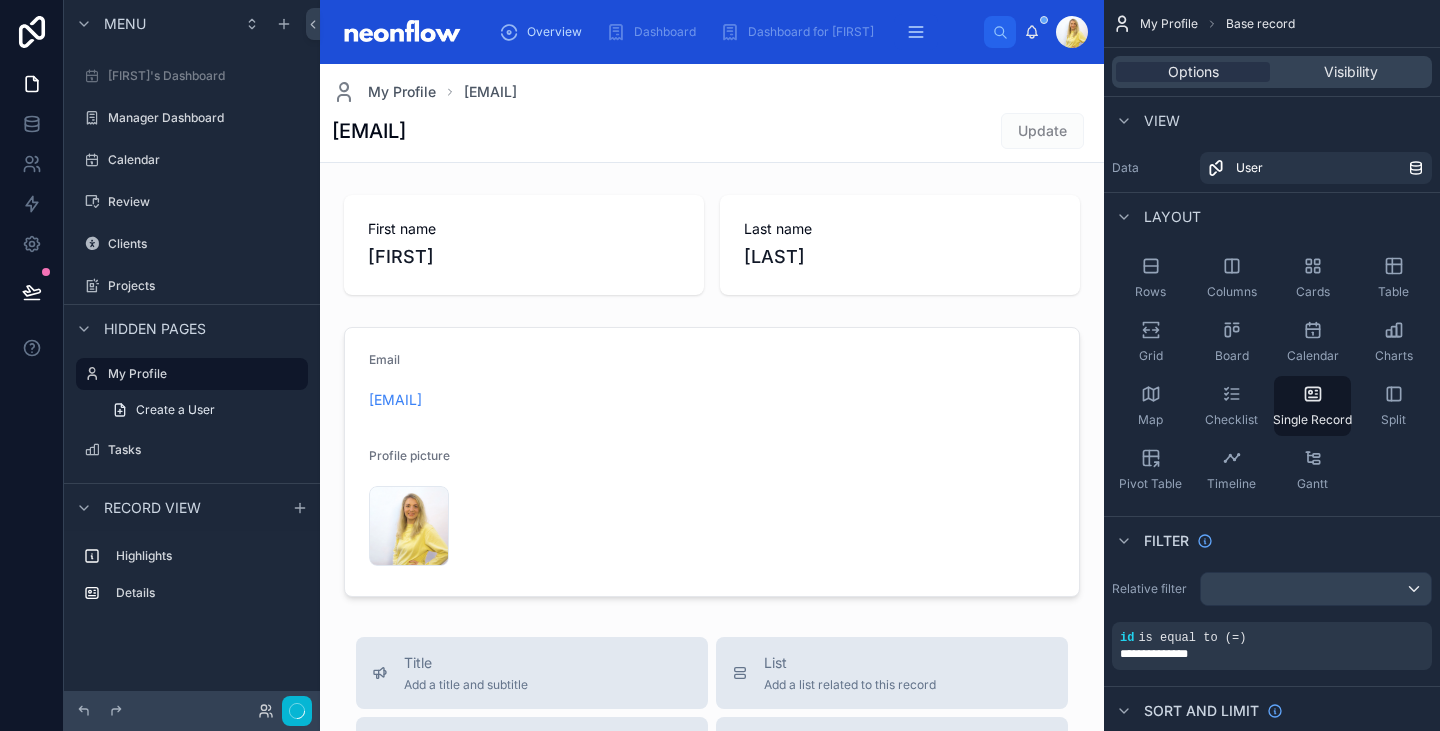 click at bounding box center (1072, 32) 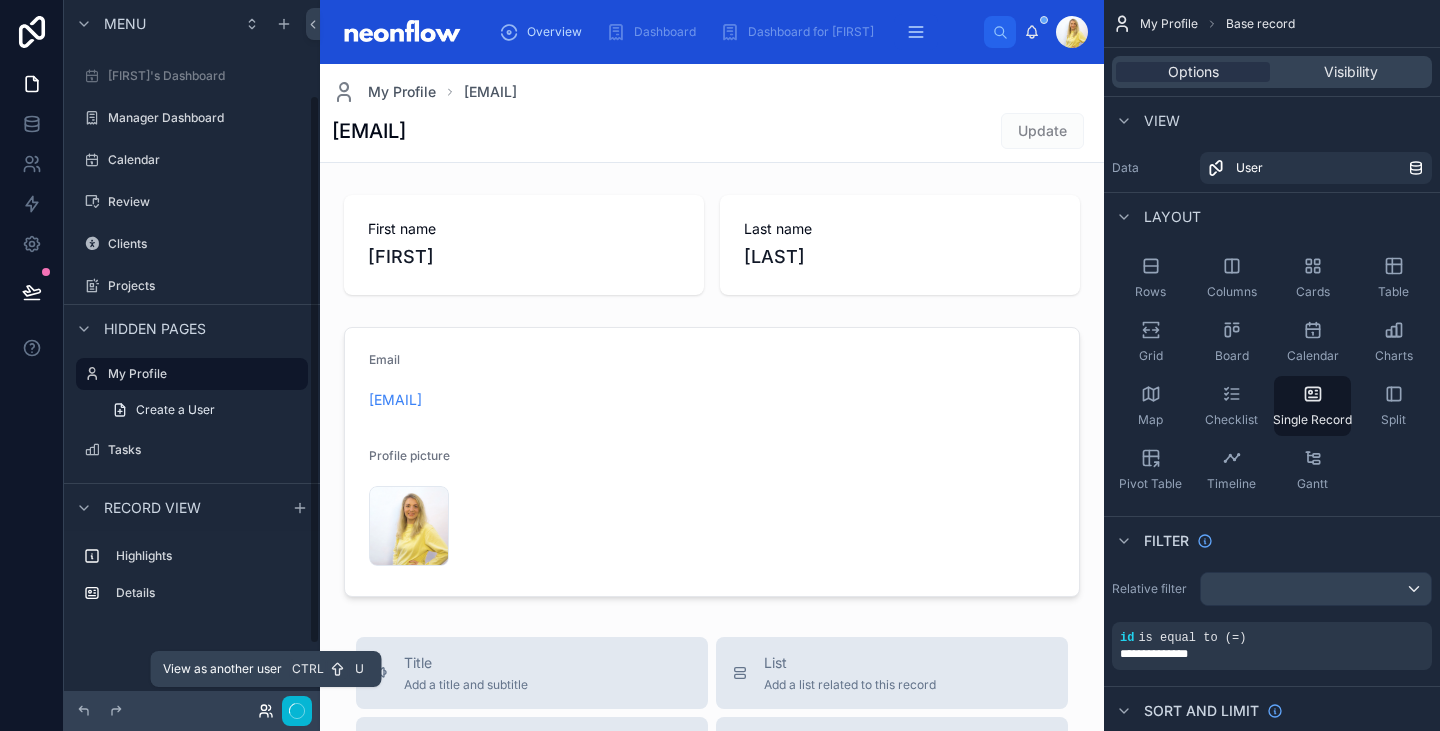 click 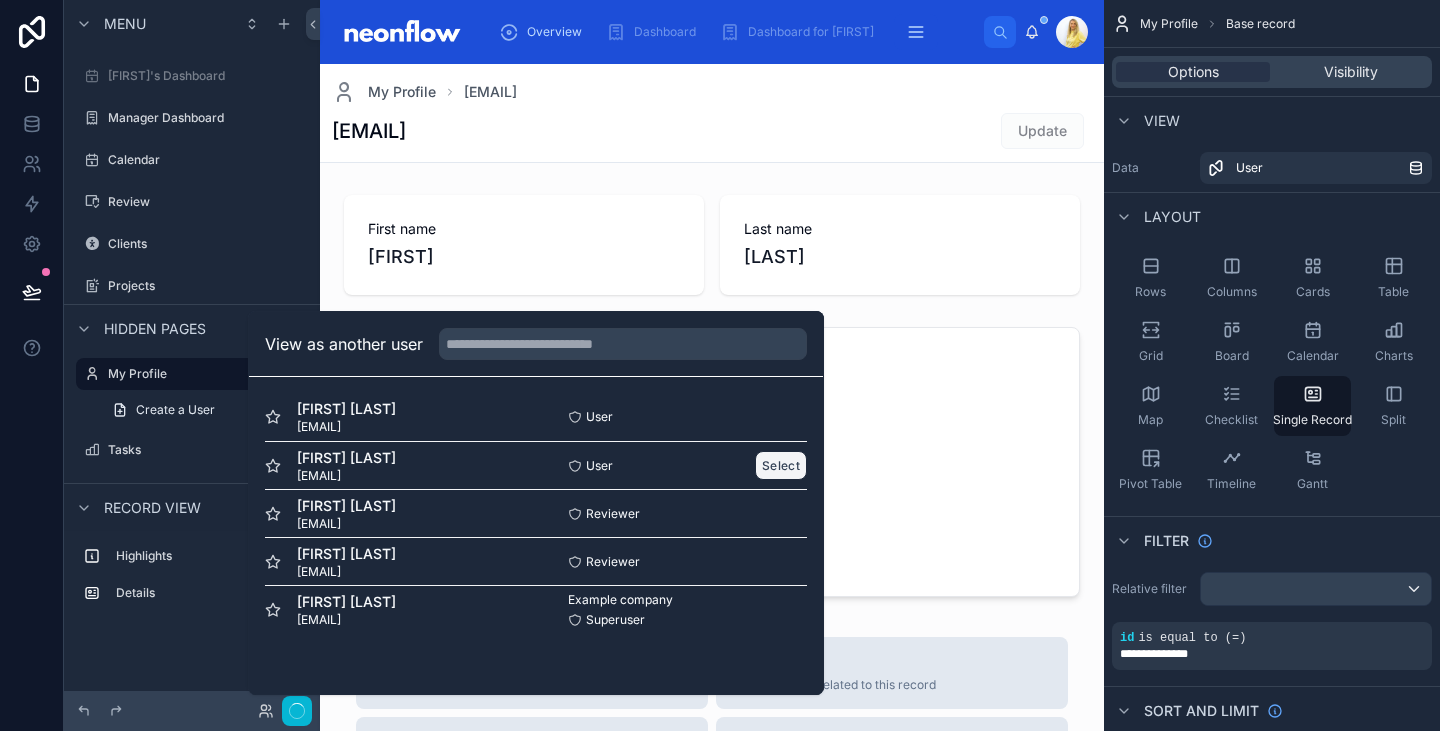 click on "Select" at bounding box center (781, 465) 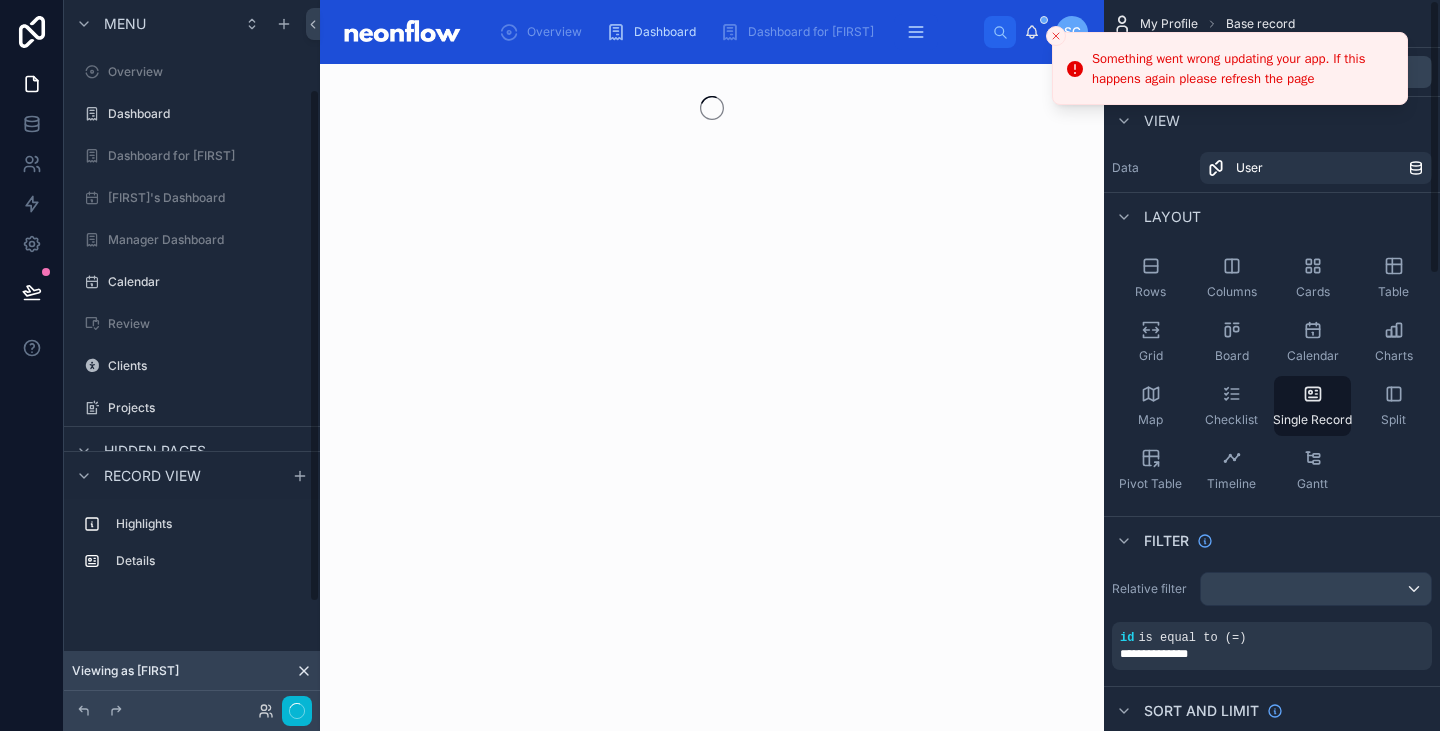 scroll, scrollTop: 0, scrollLeft: 0, axis: both 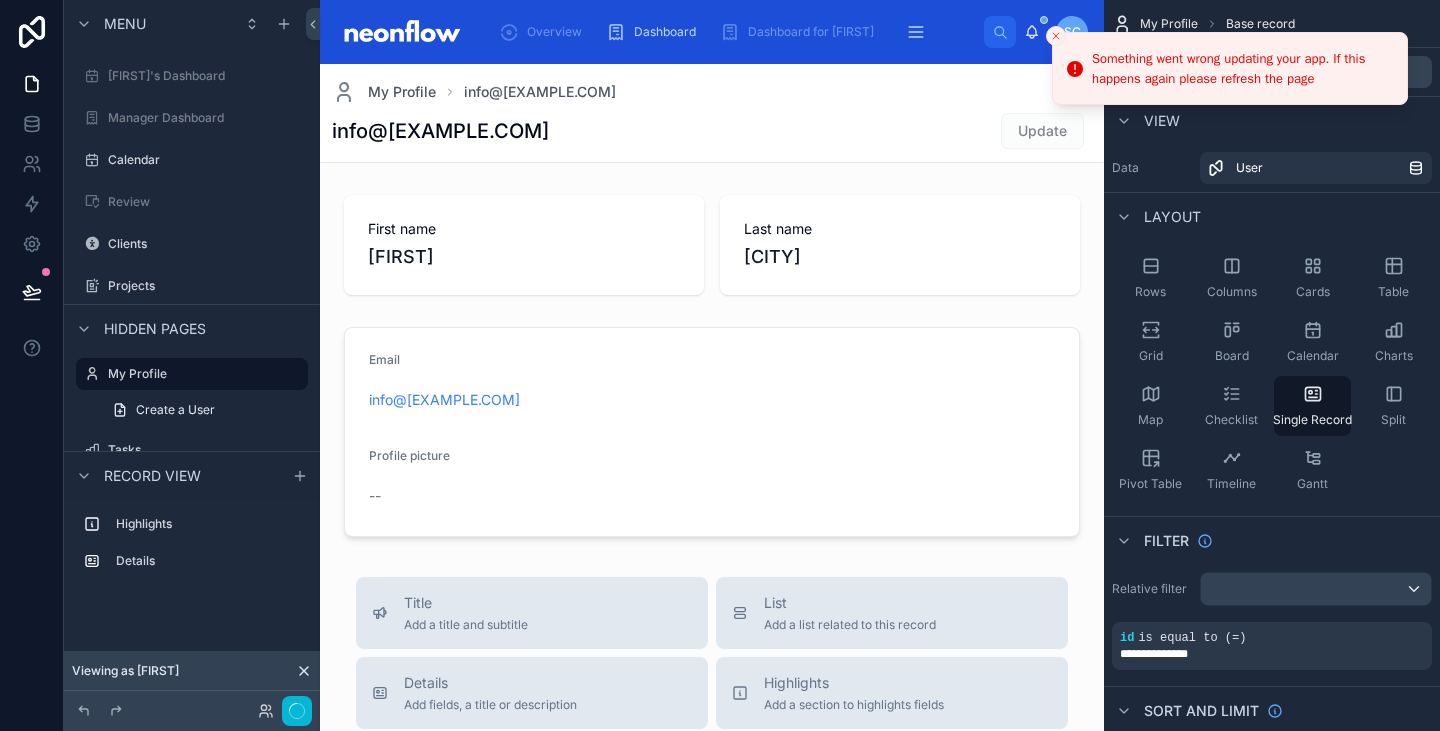 click at bounding box center (1056, 36) 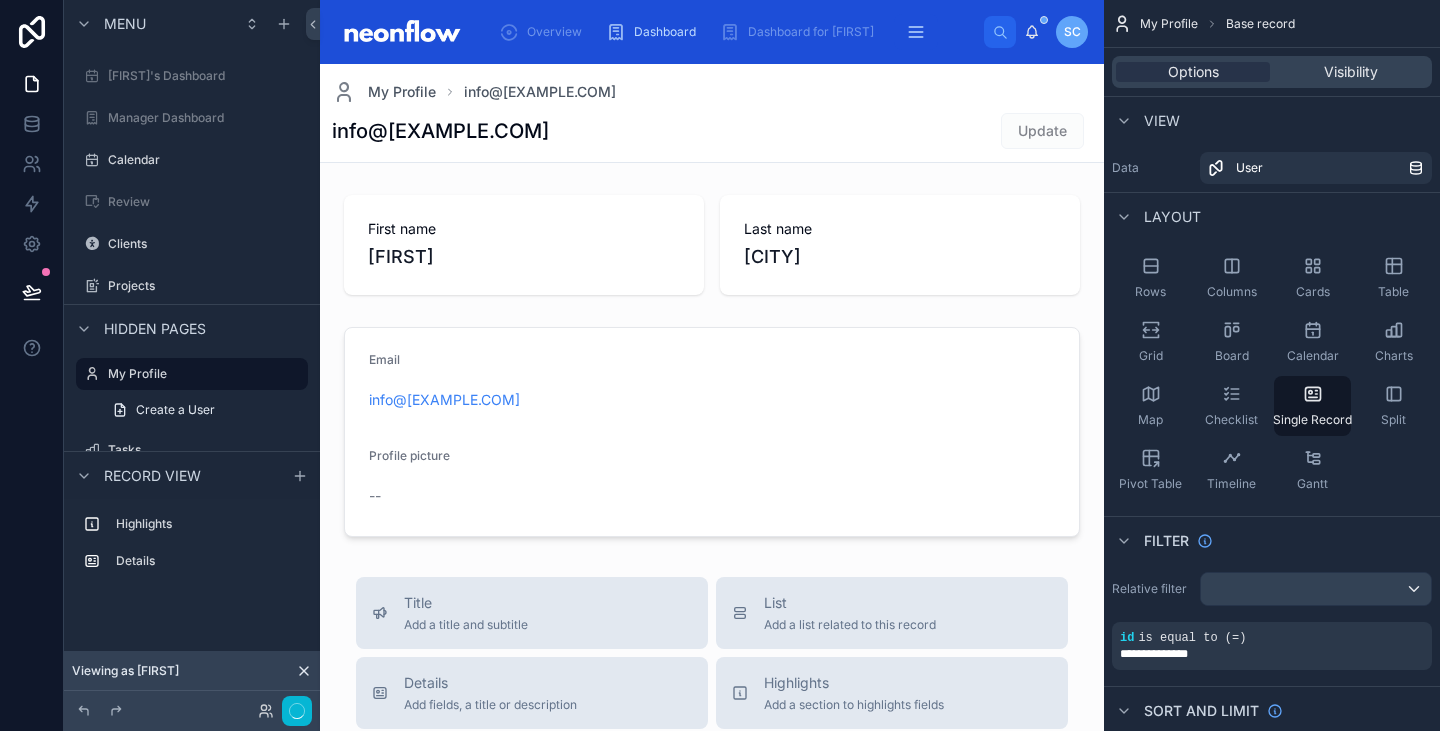 click on "SC" at bounding box center [1072, 32] 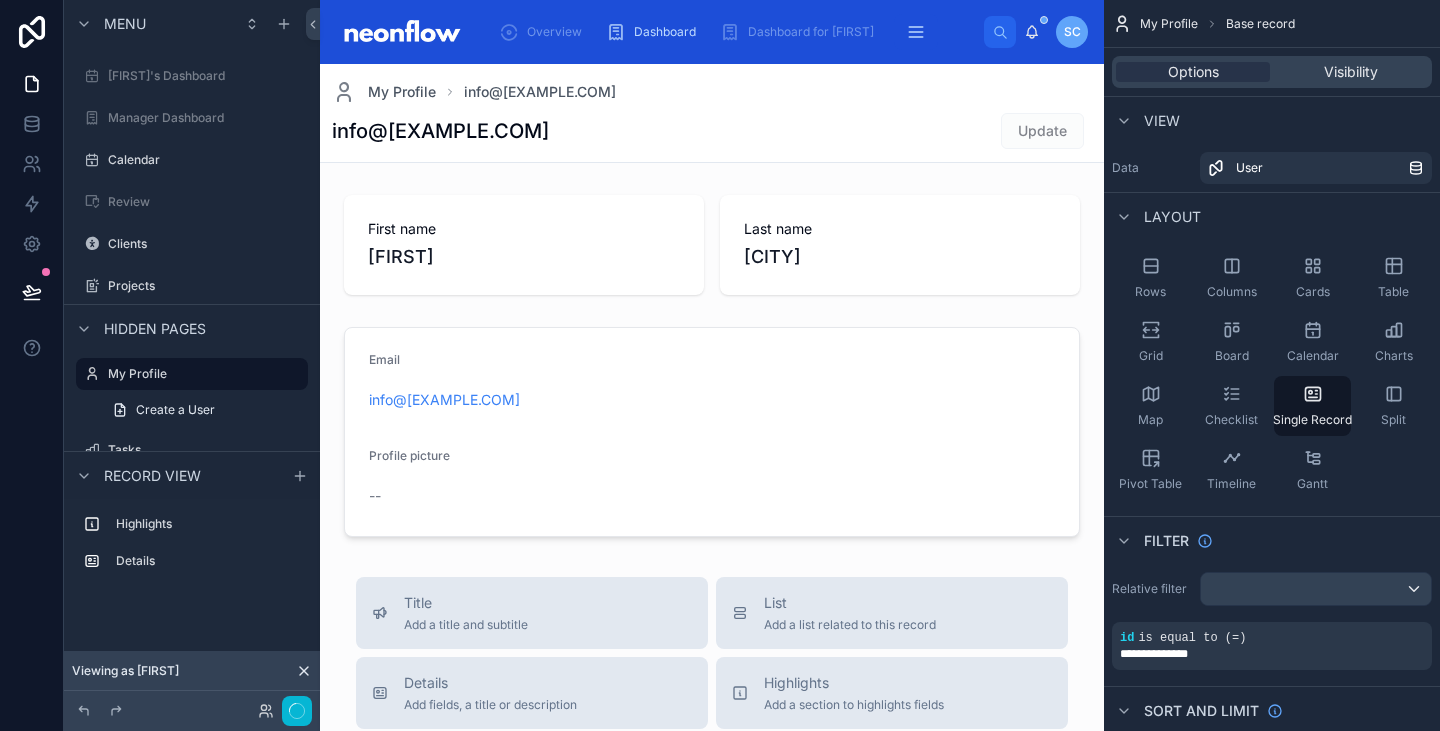 click on "SC" at bounding box center [1072, 32] 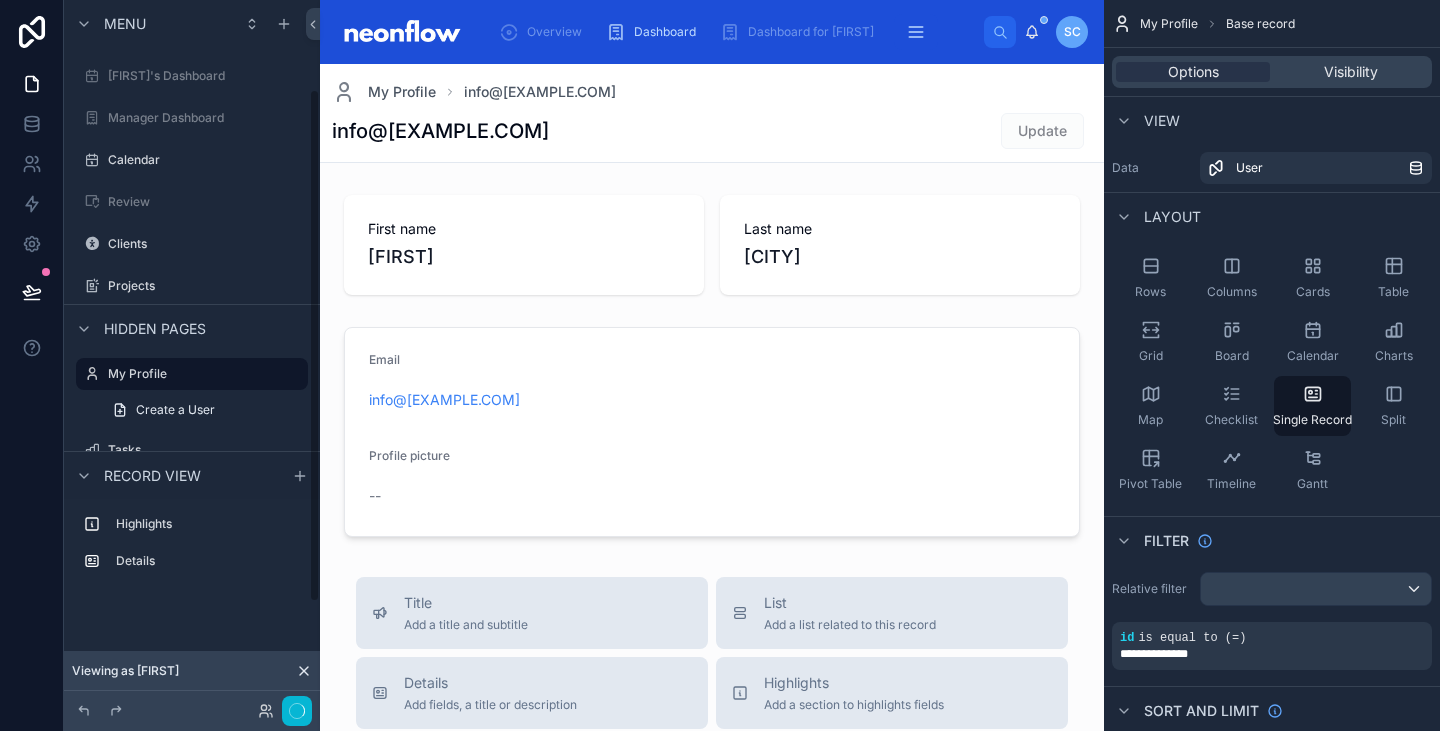 click at bounding box center [712, 756] 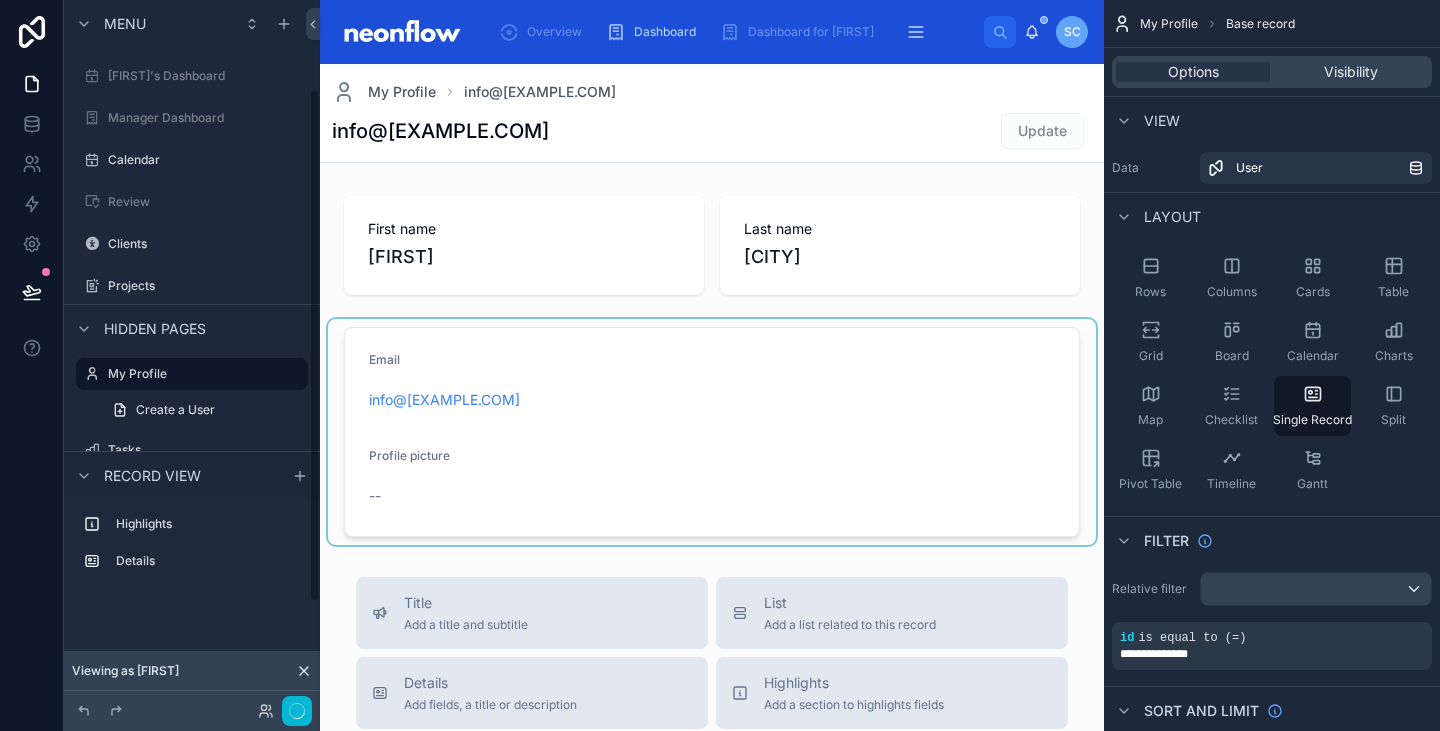 click at bounding box center [712, 432] 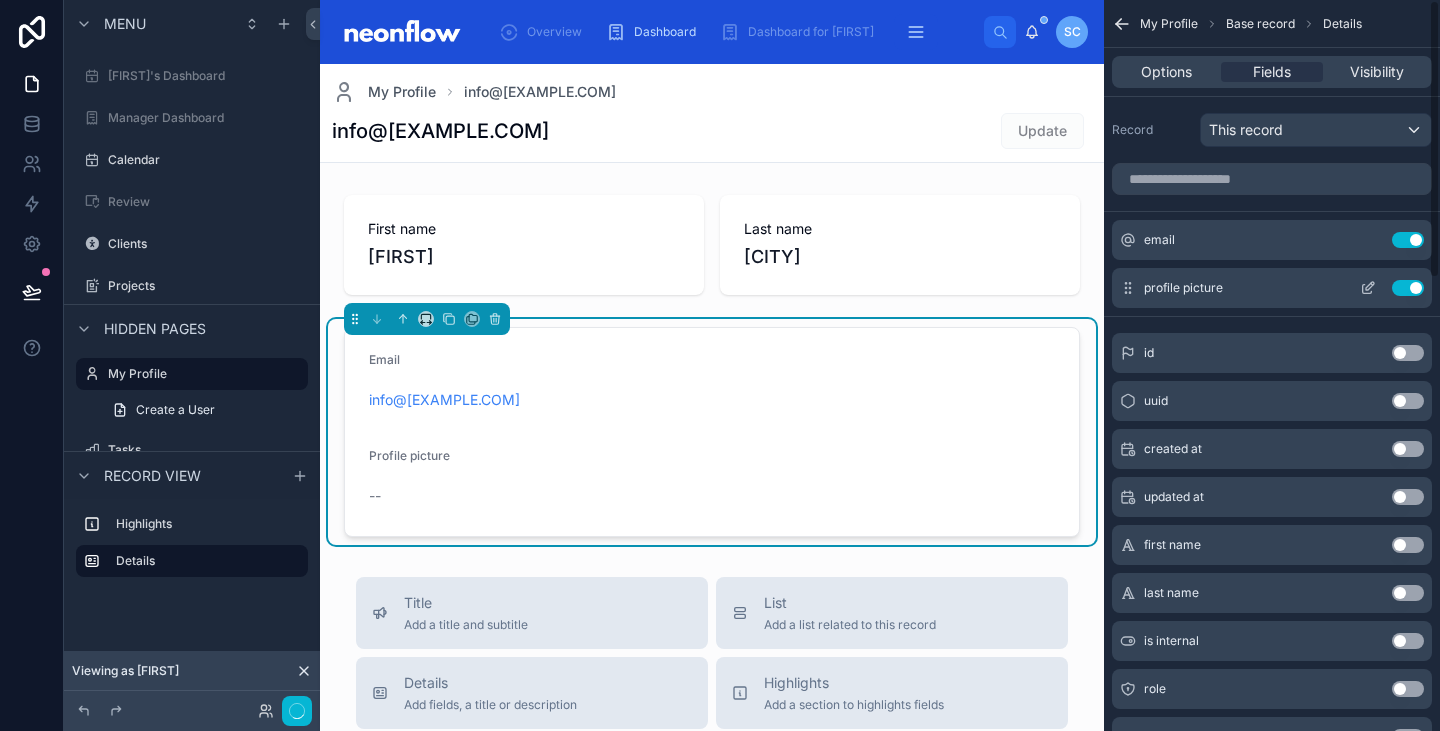click on "profile picture Use setting" at bounding box center (1272, 288) 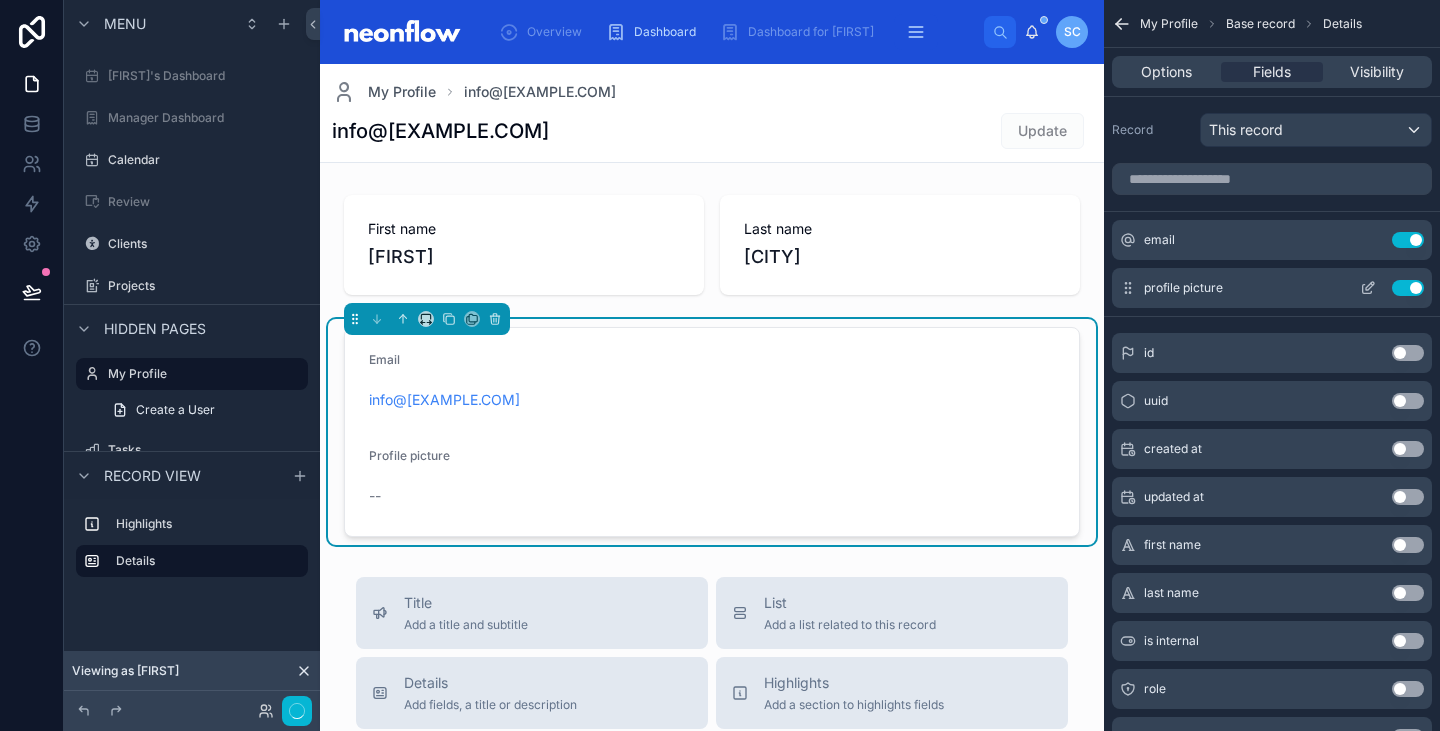 click 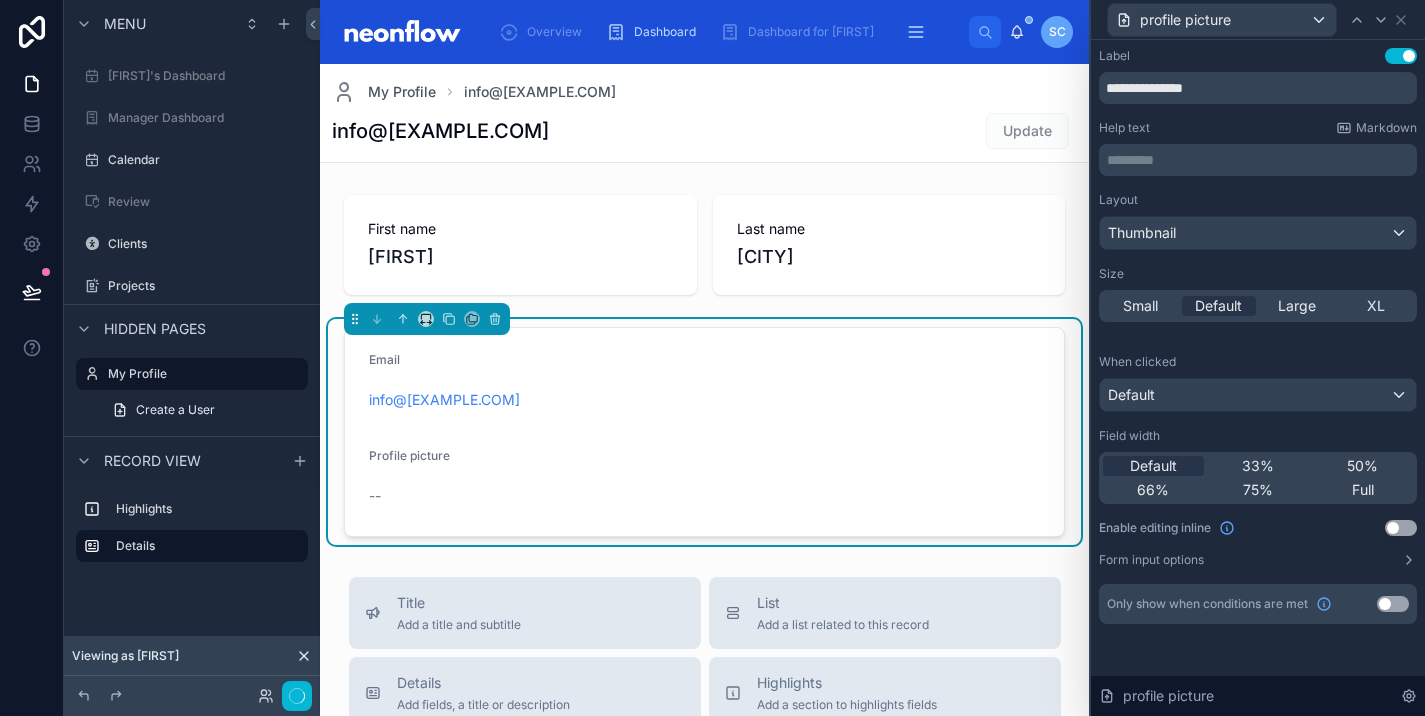 click on "Layout Thumbnail Size Small Default Large XL When clicked Default Field width Default 33% 50% 66% 75% Full Enable editing inline Use setting Form input options" at bounding box center (1258, 380) 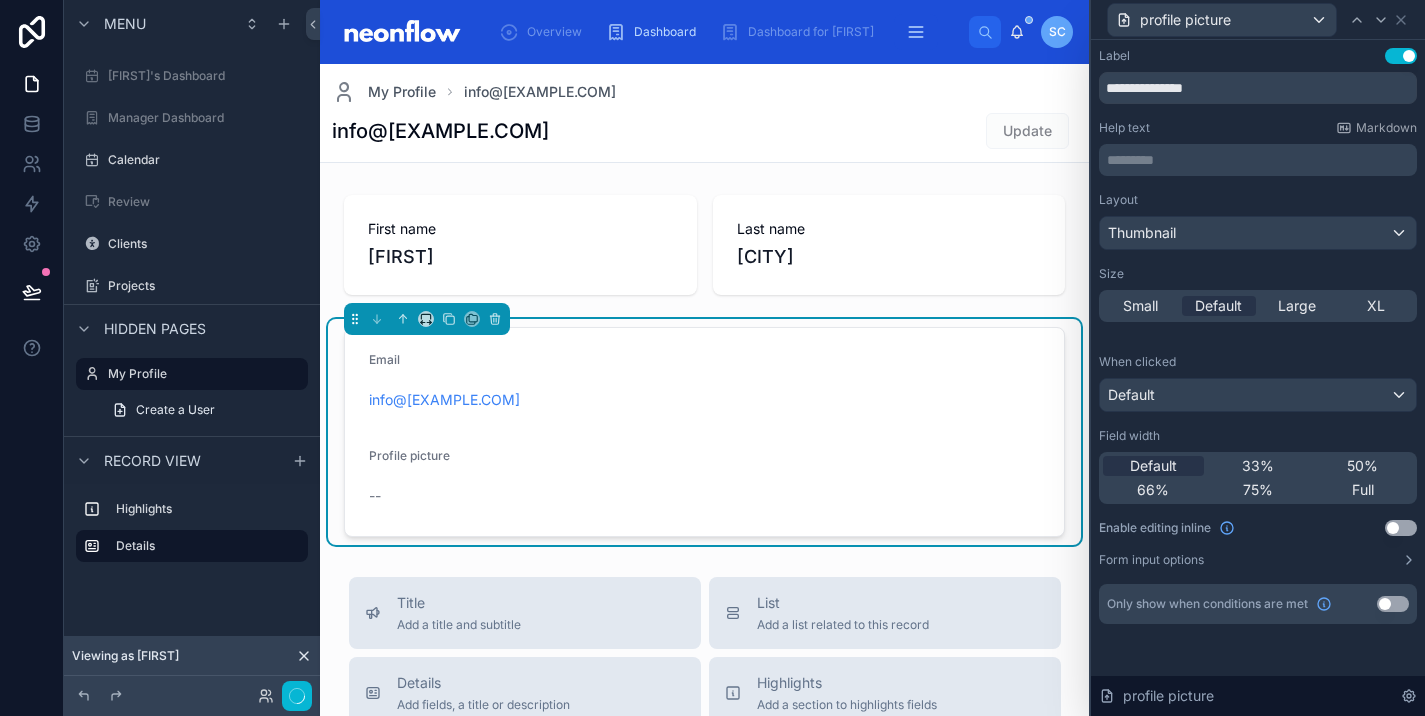 click on "Use setting" at bounding box center (1401, 528) 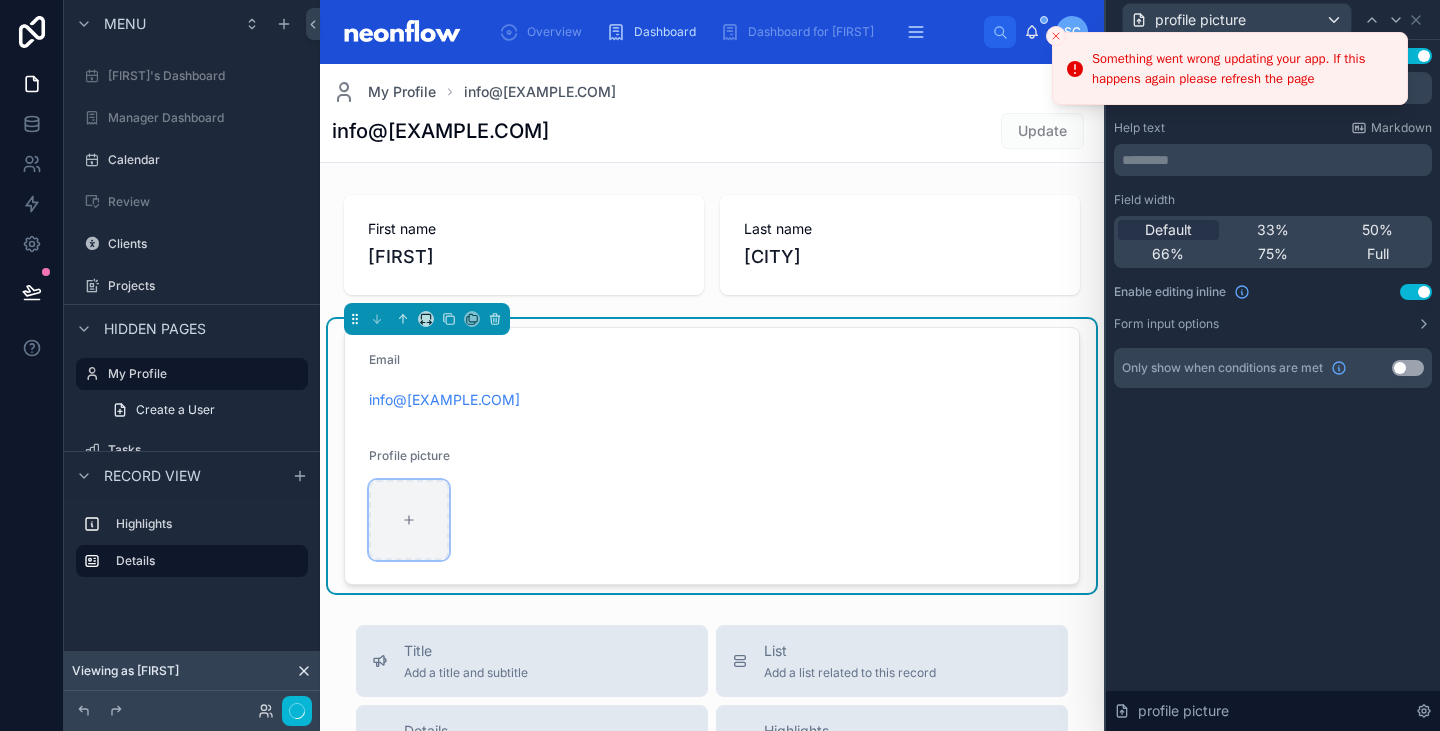 click at bounding box center [409, 520] 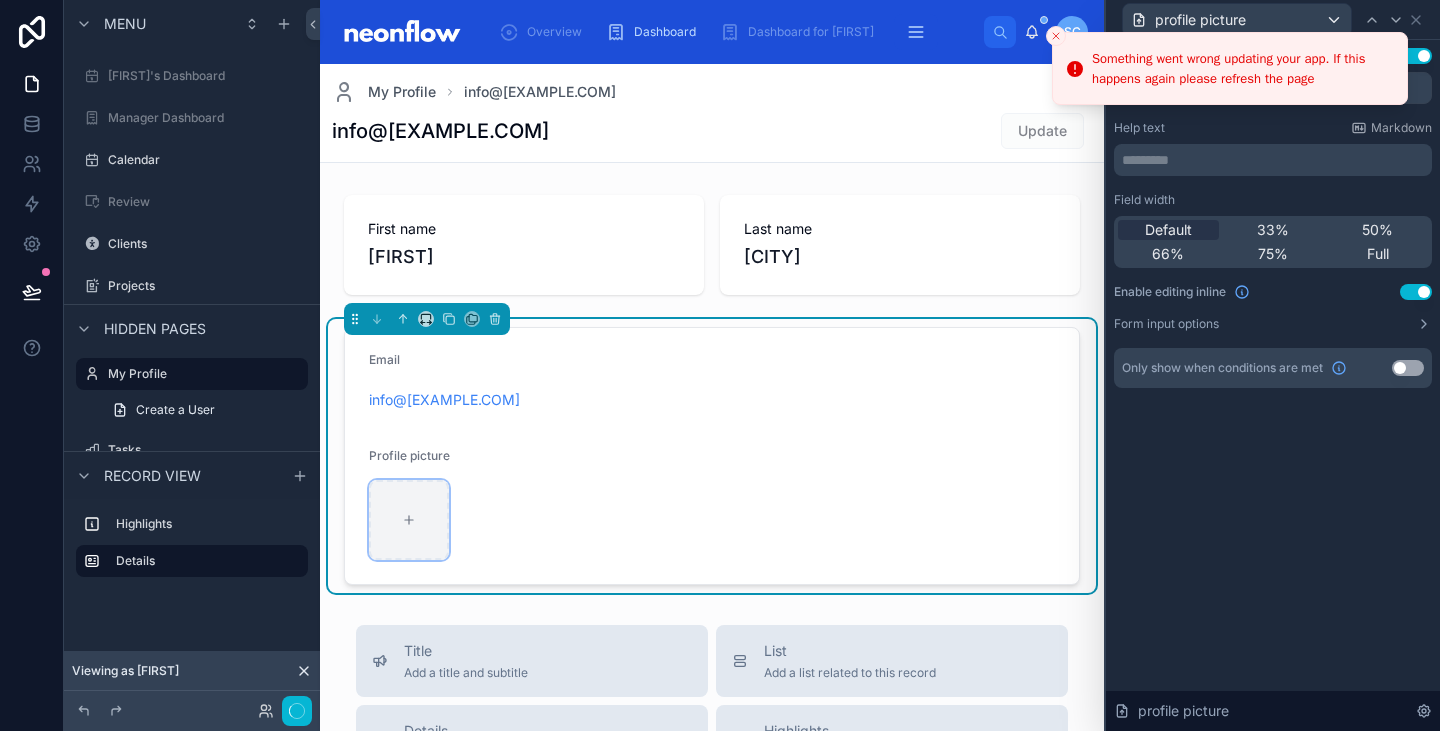 type on "**********" 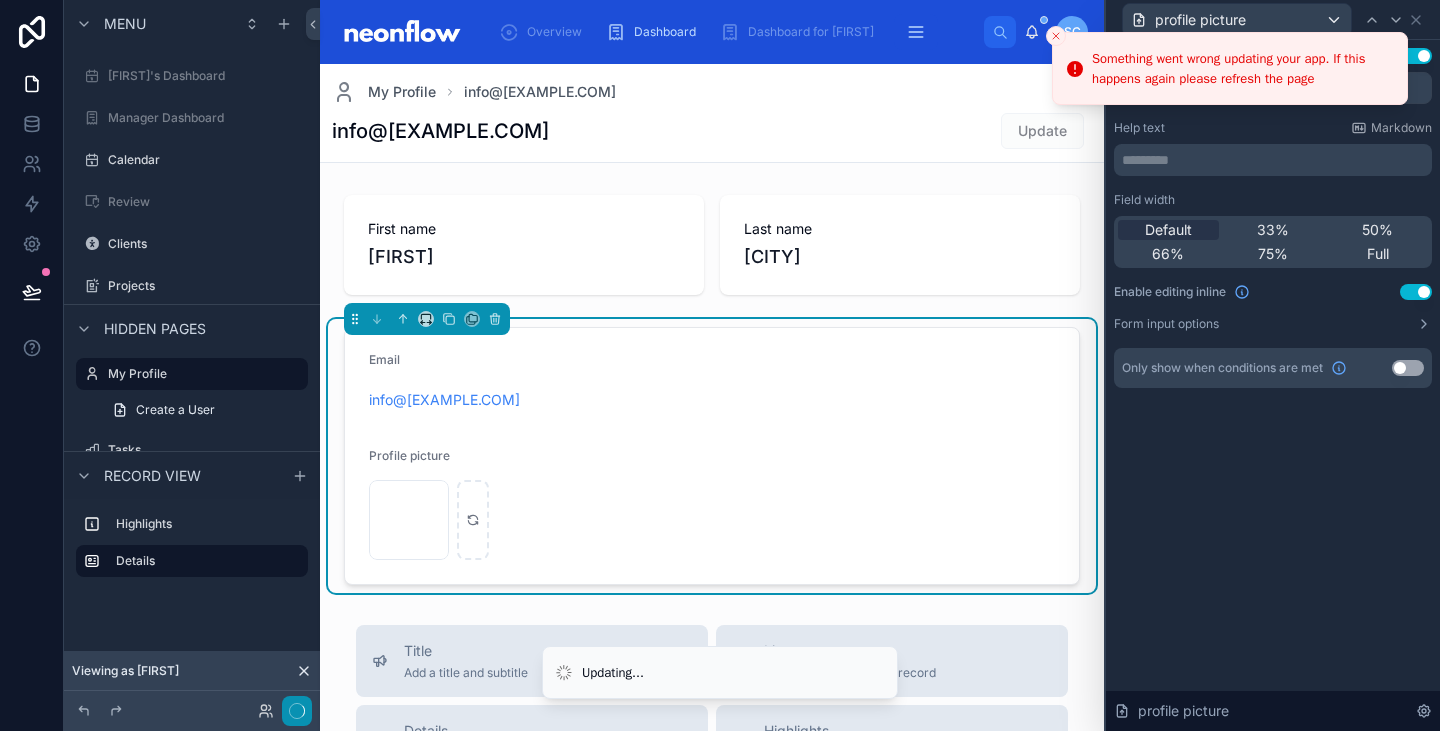 click at bounding box center (297, 711) 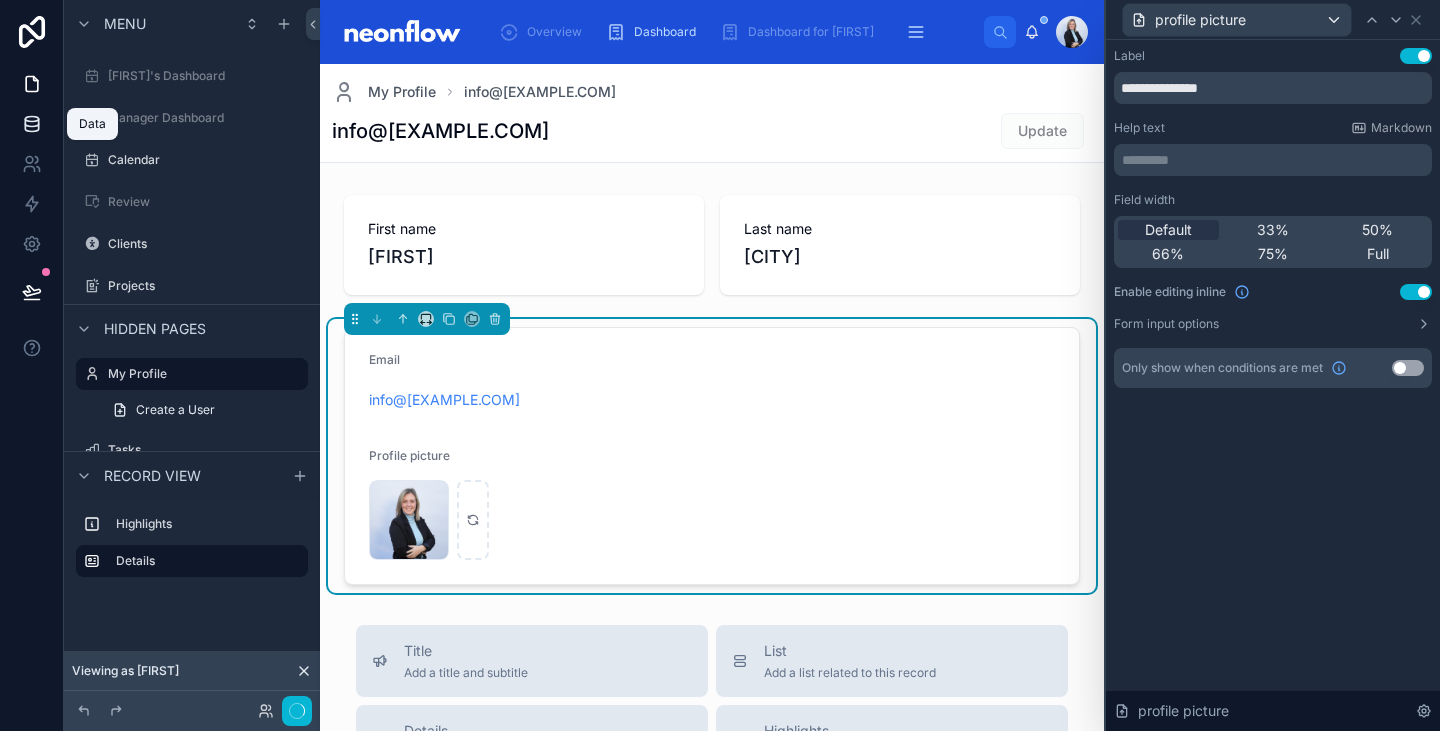 click 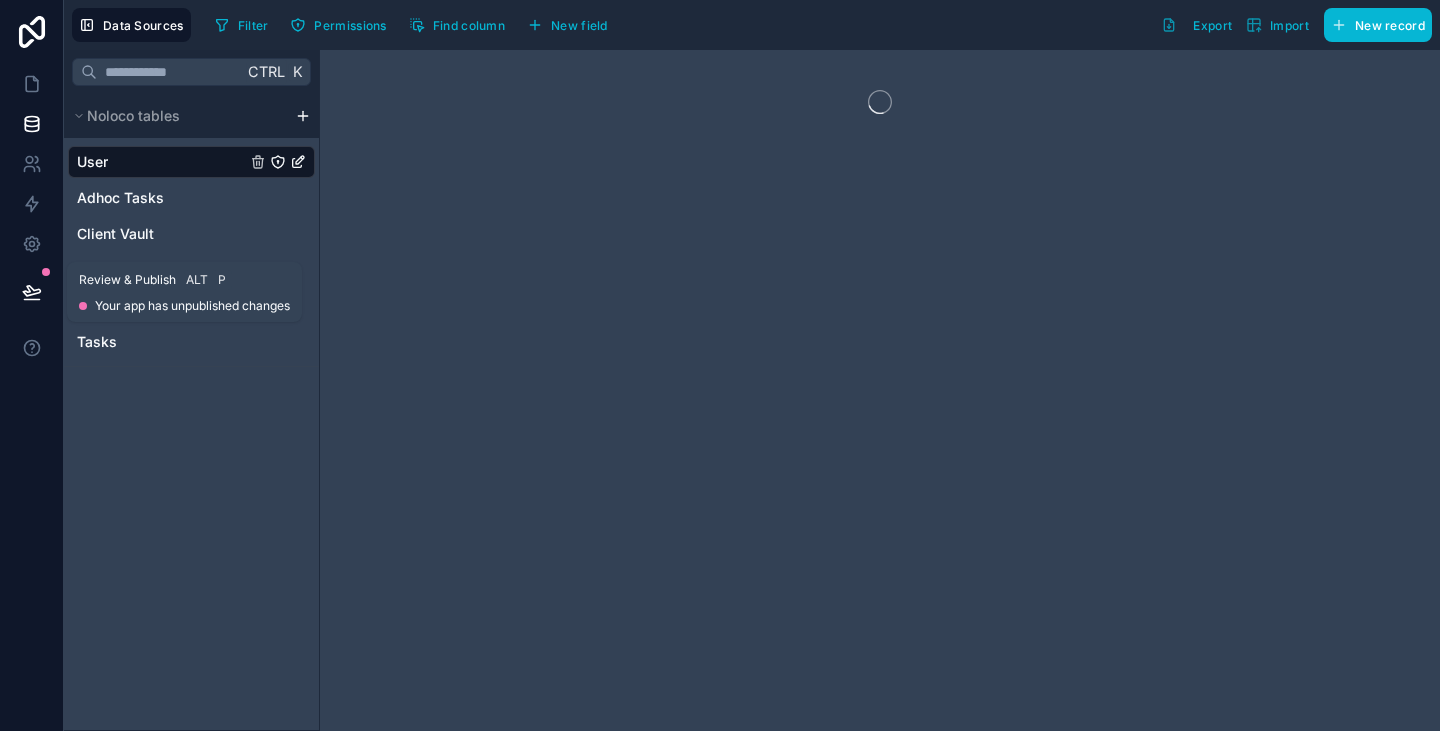 click at bounding box center [32, 292] 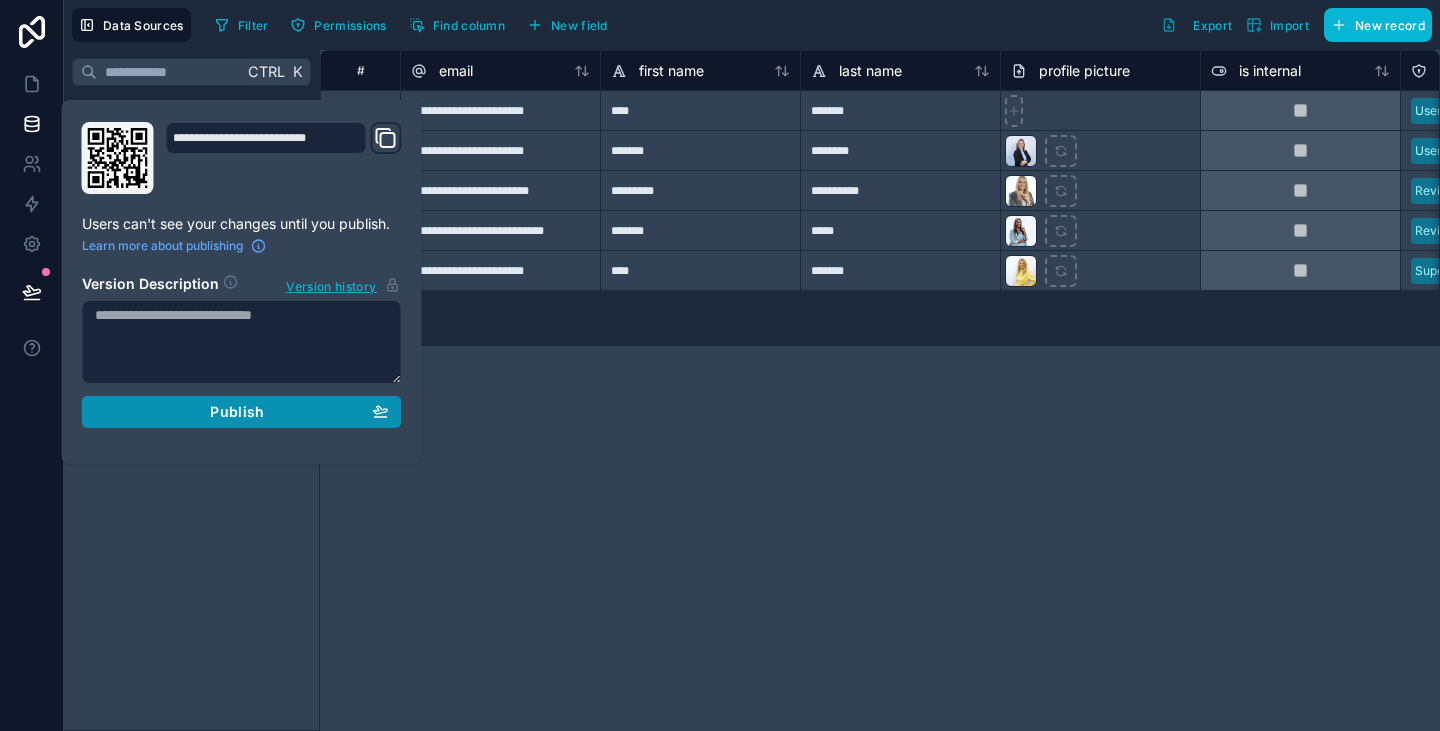 click on "Publish" at bounding box center (242, 412) 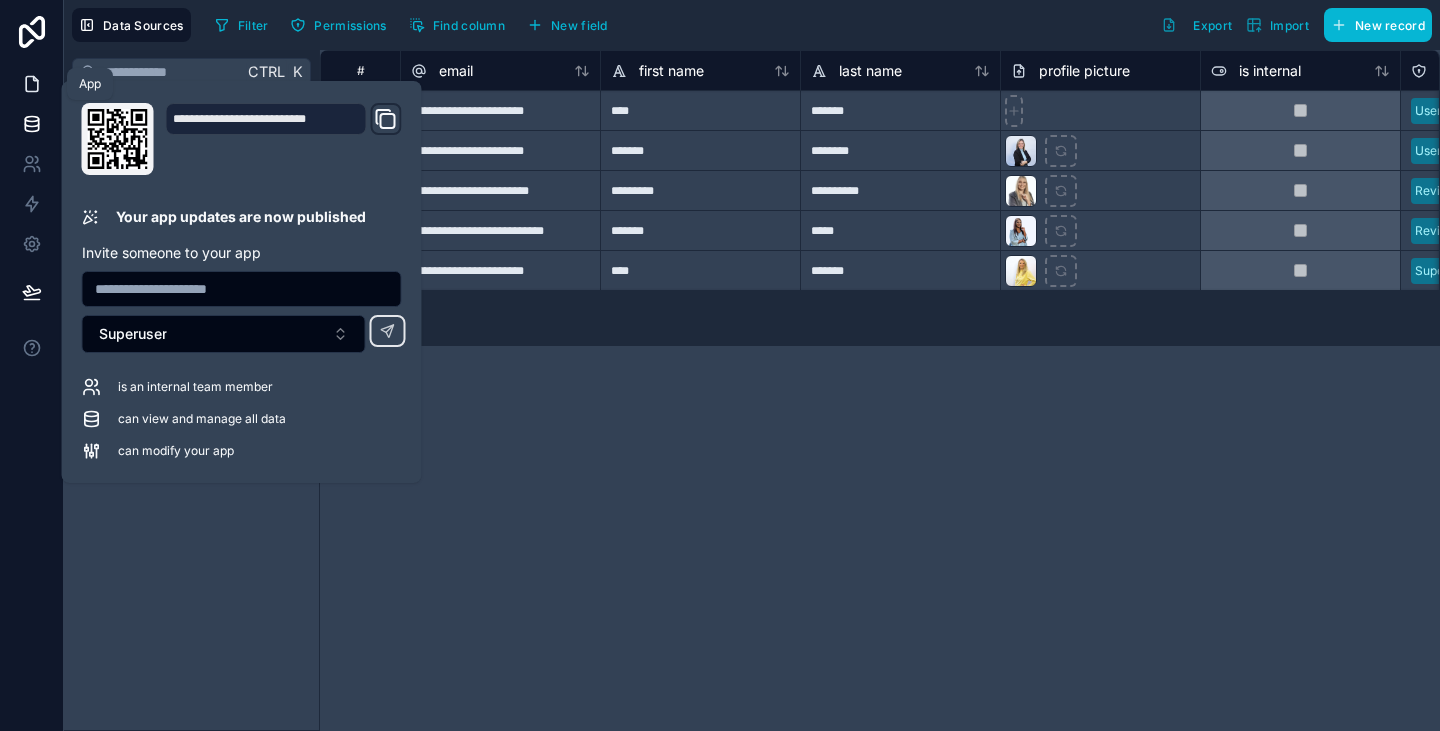 click 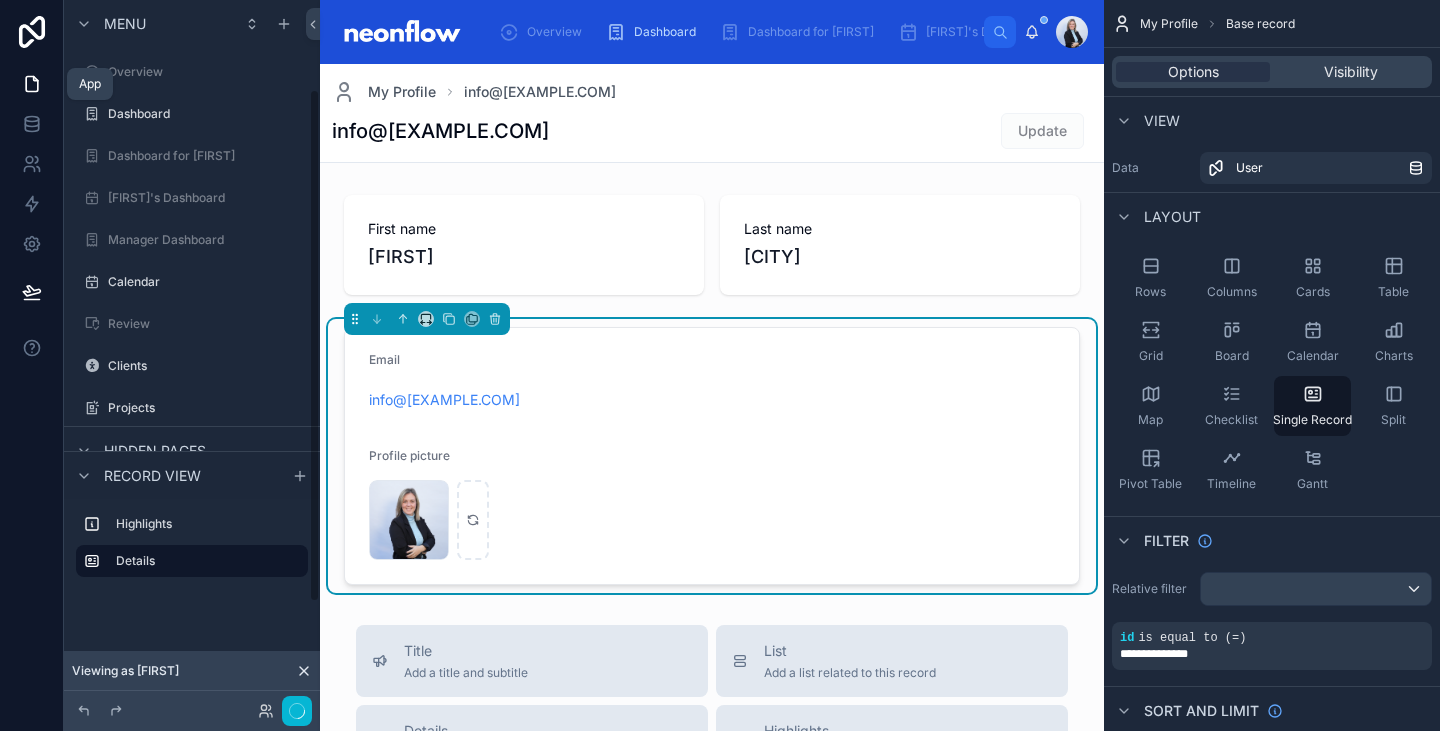 scroll, scrollTop: 122, scrollLeft: 0, axis: vertical 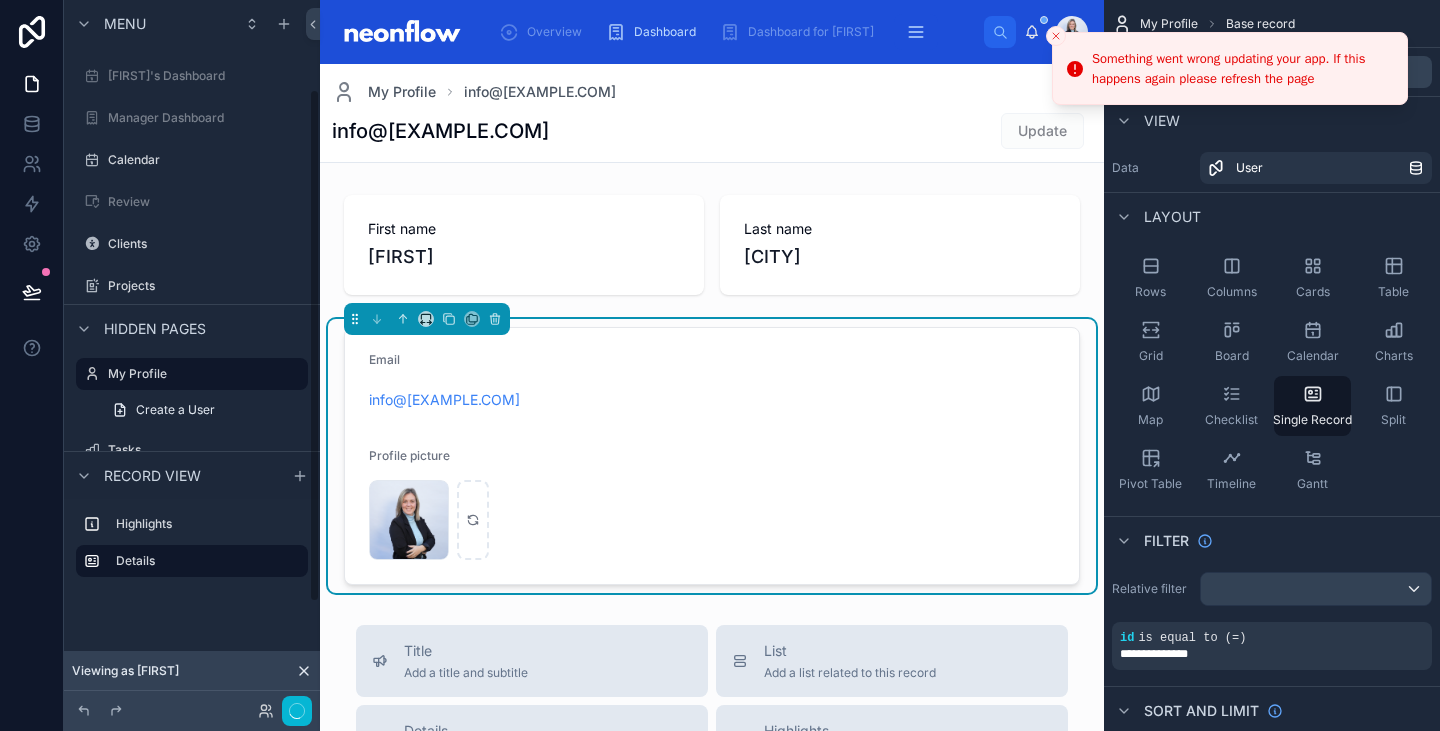 click 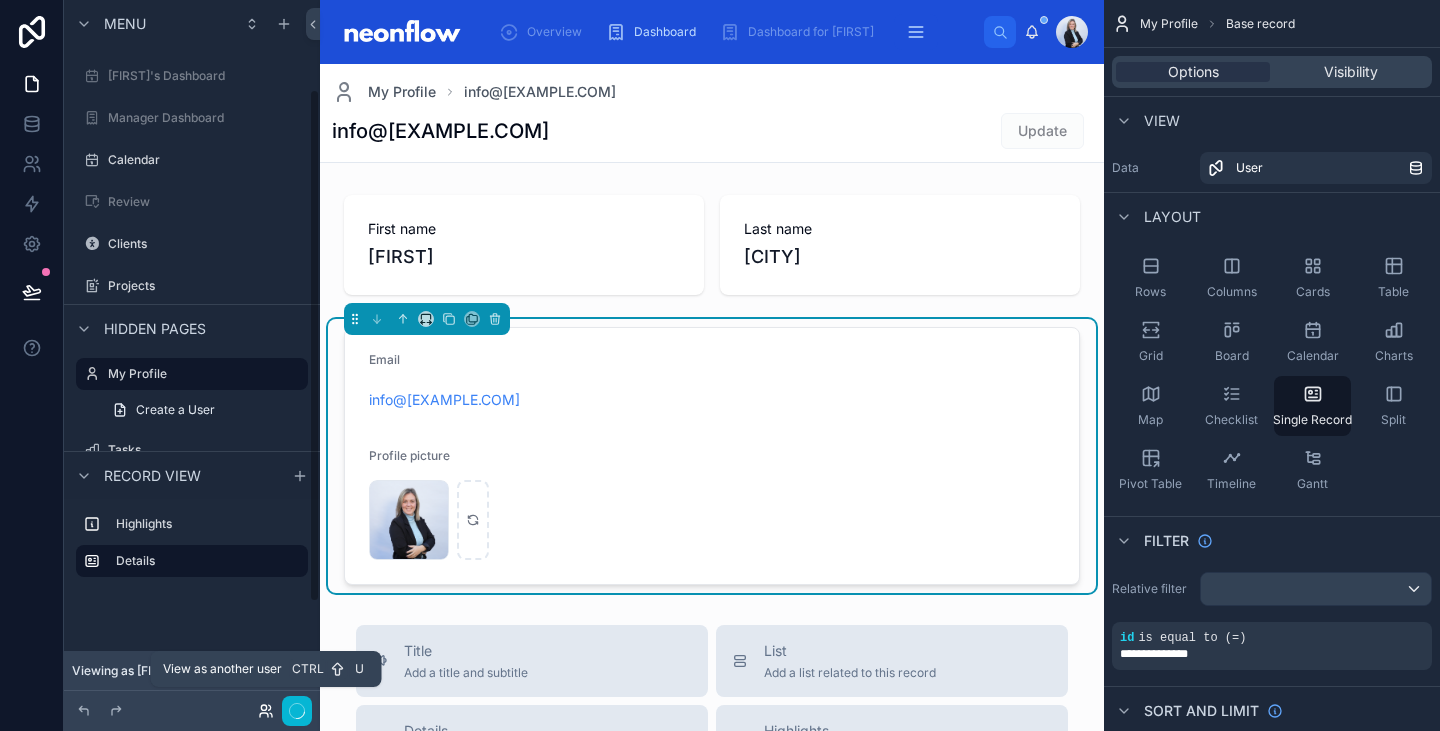 click 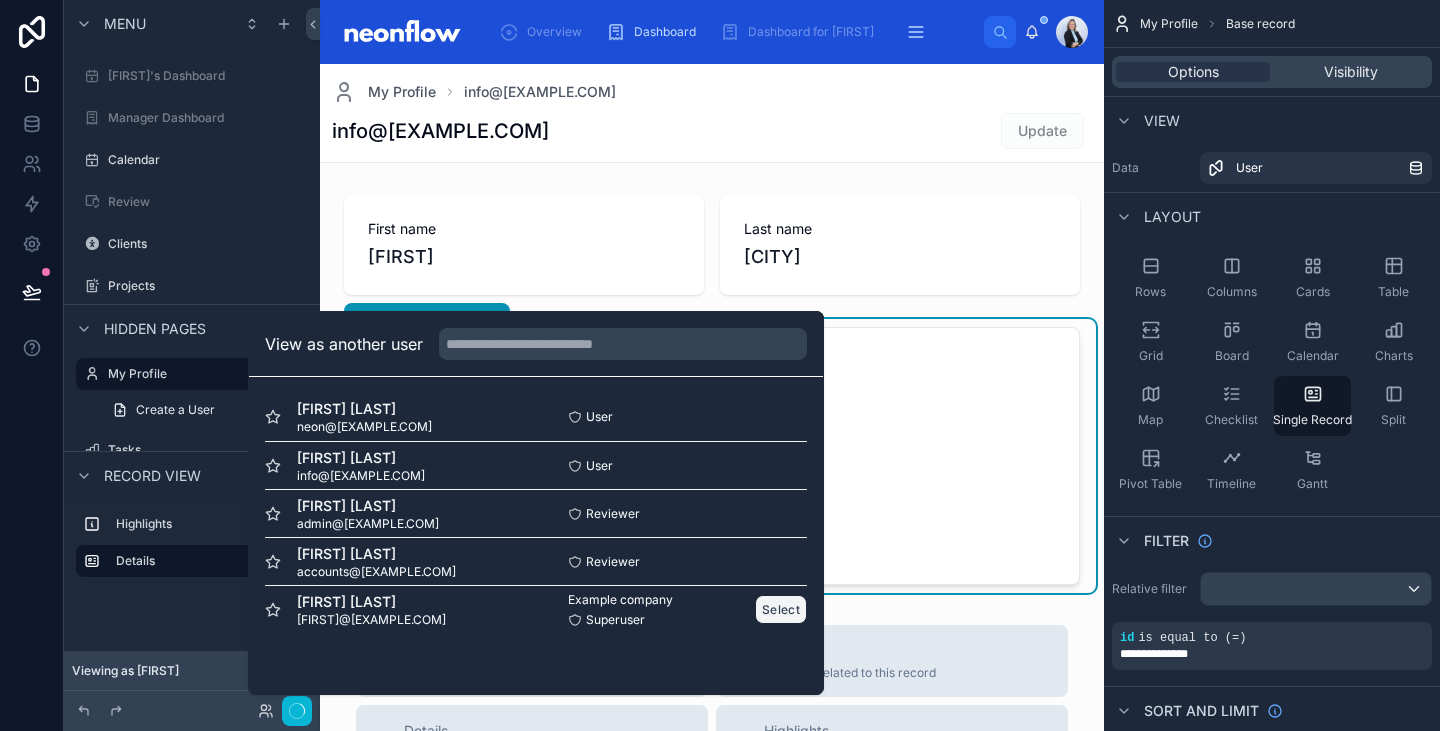 click on "Select" at bounding box center [781, 609] 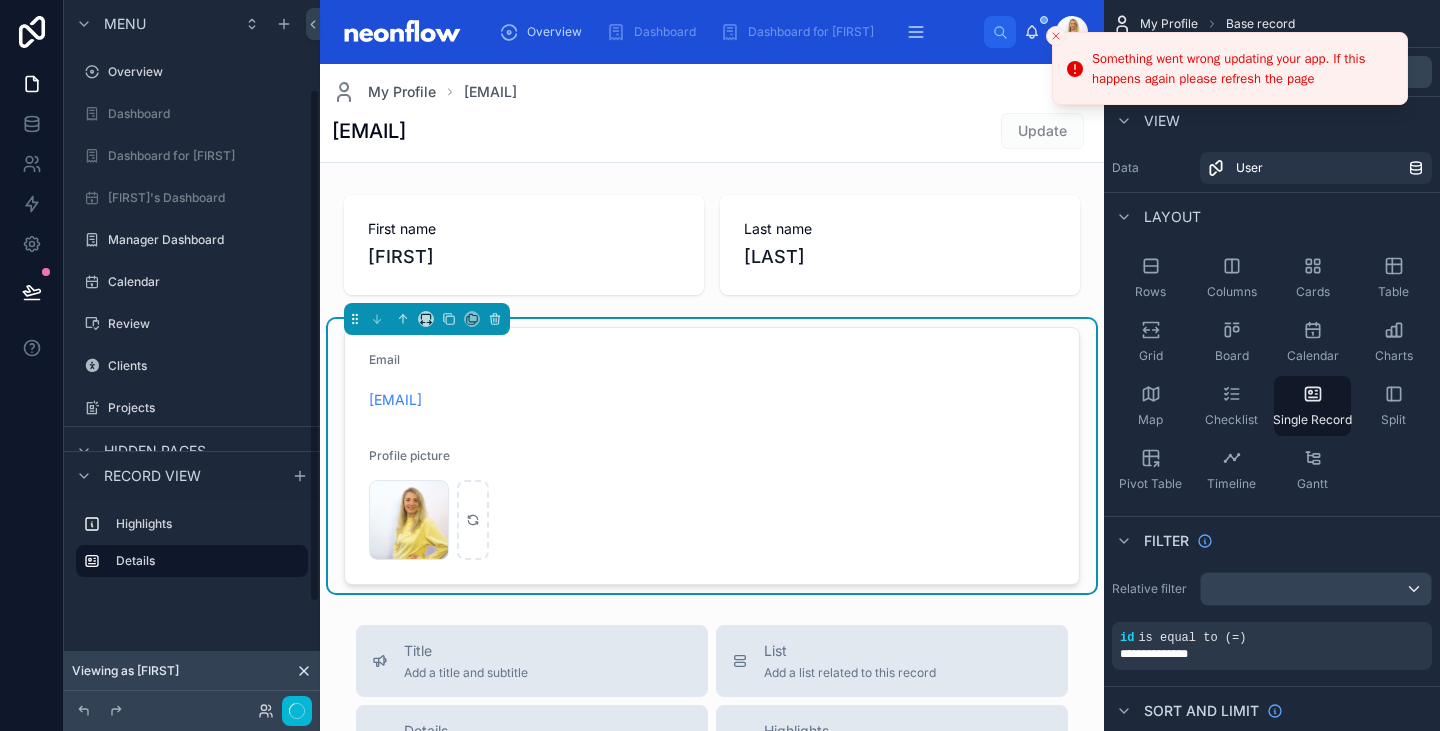 scroll, scrollTop: 0, scrollLeft: 0, axis: both 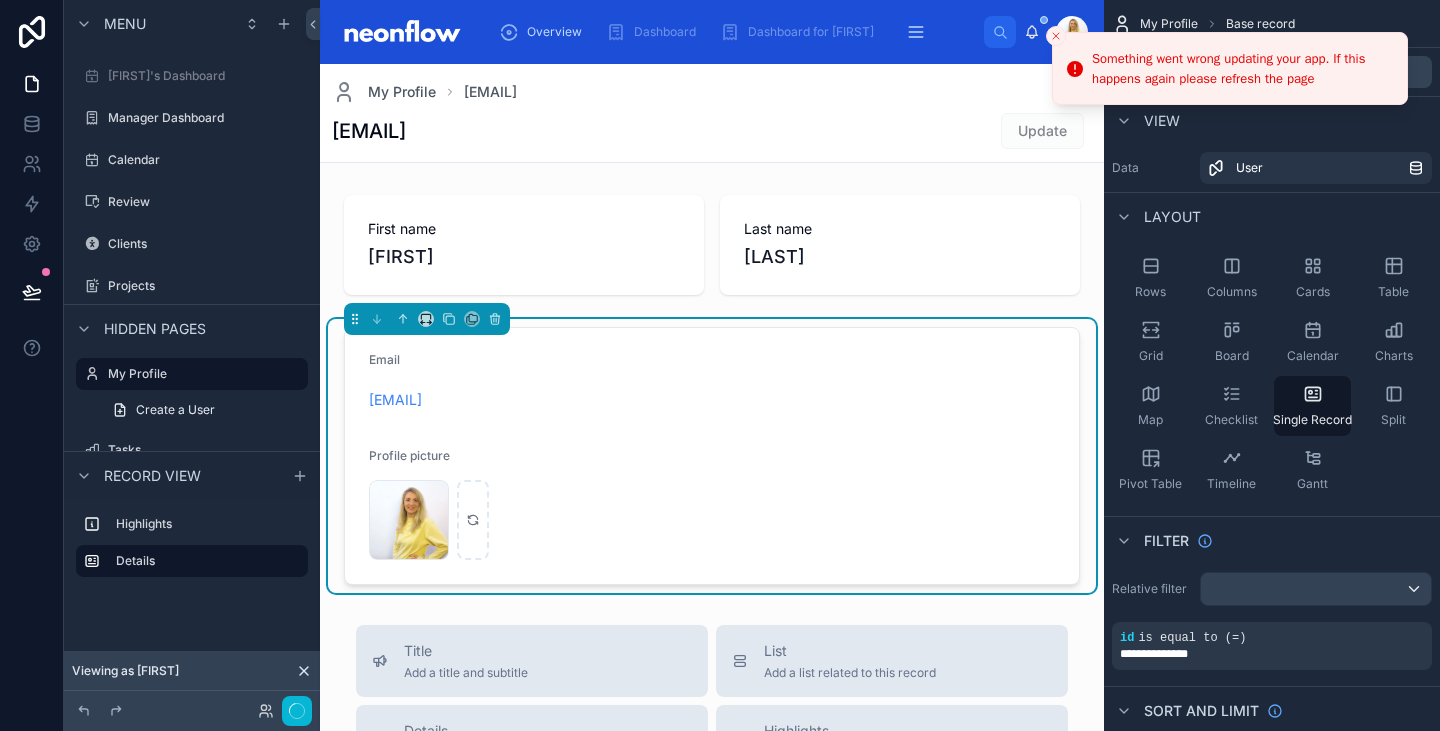 click 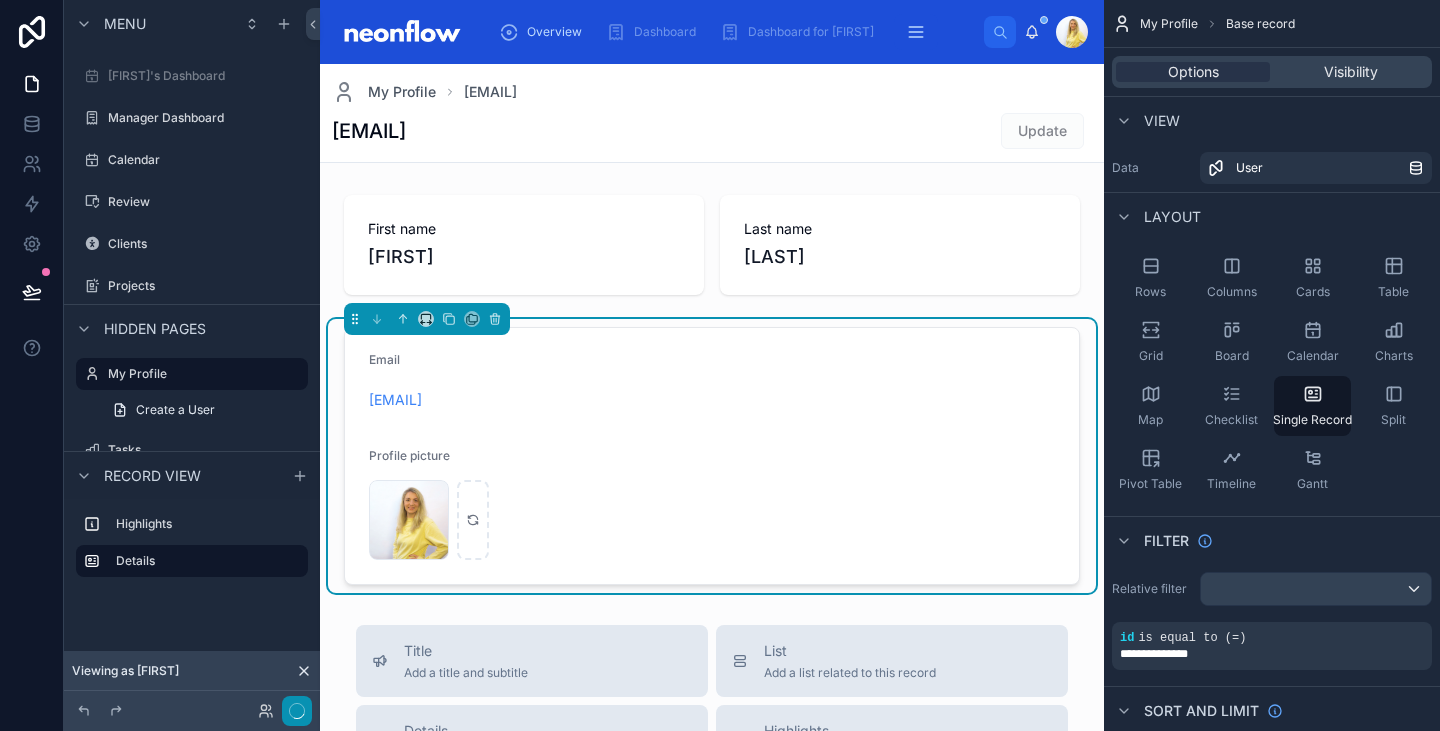click at bounding box center [297, 711] 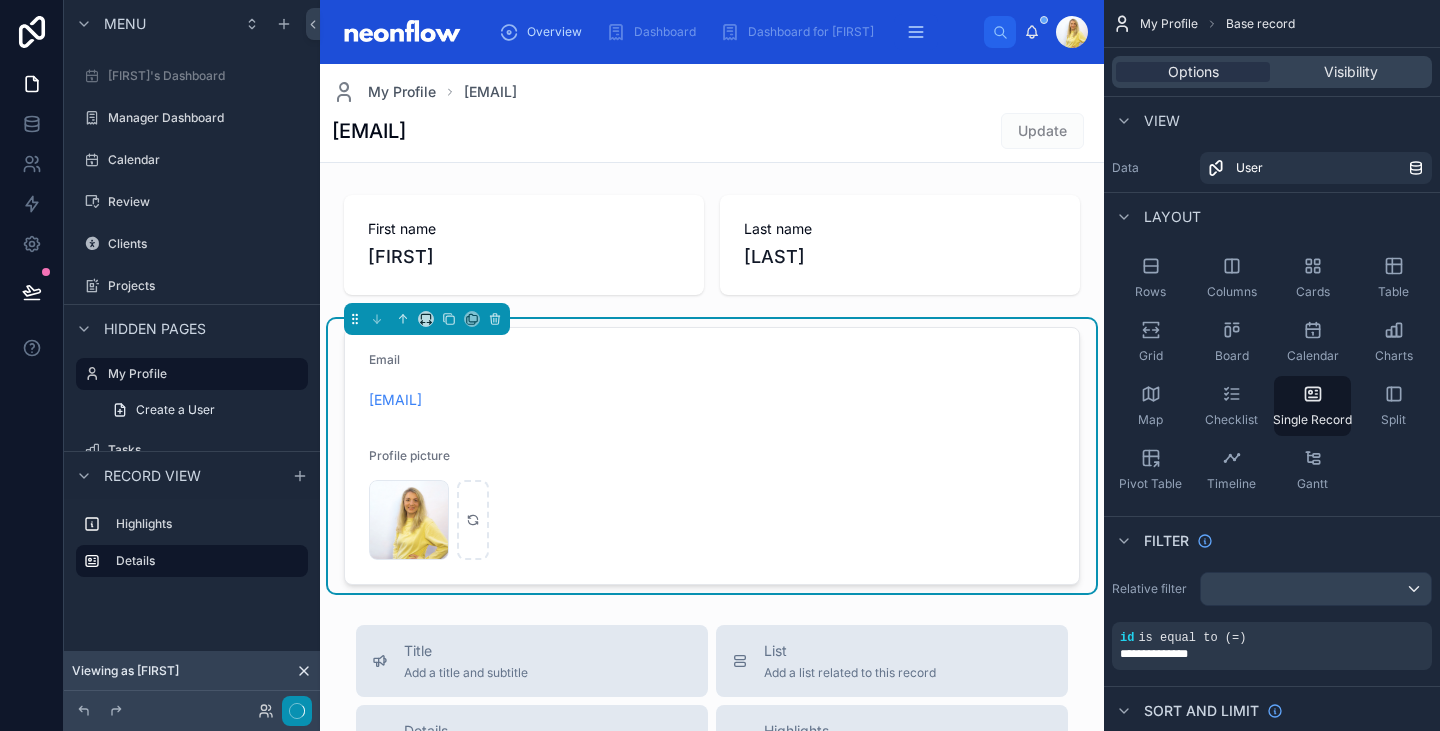 click at bounding box center [297, 711] 